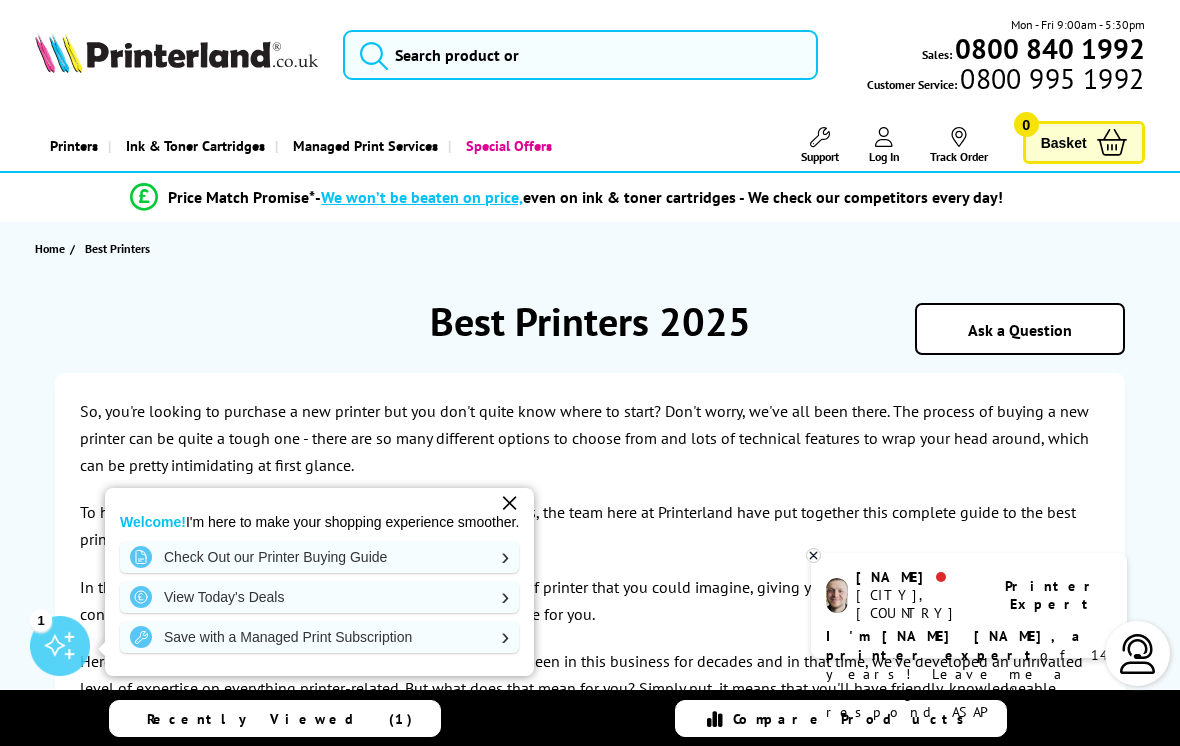 scroll, scrollTop: 139, scrollLeft: 0, axis: vertical 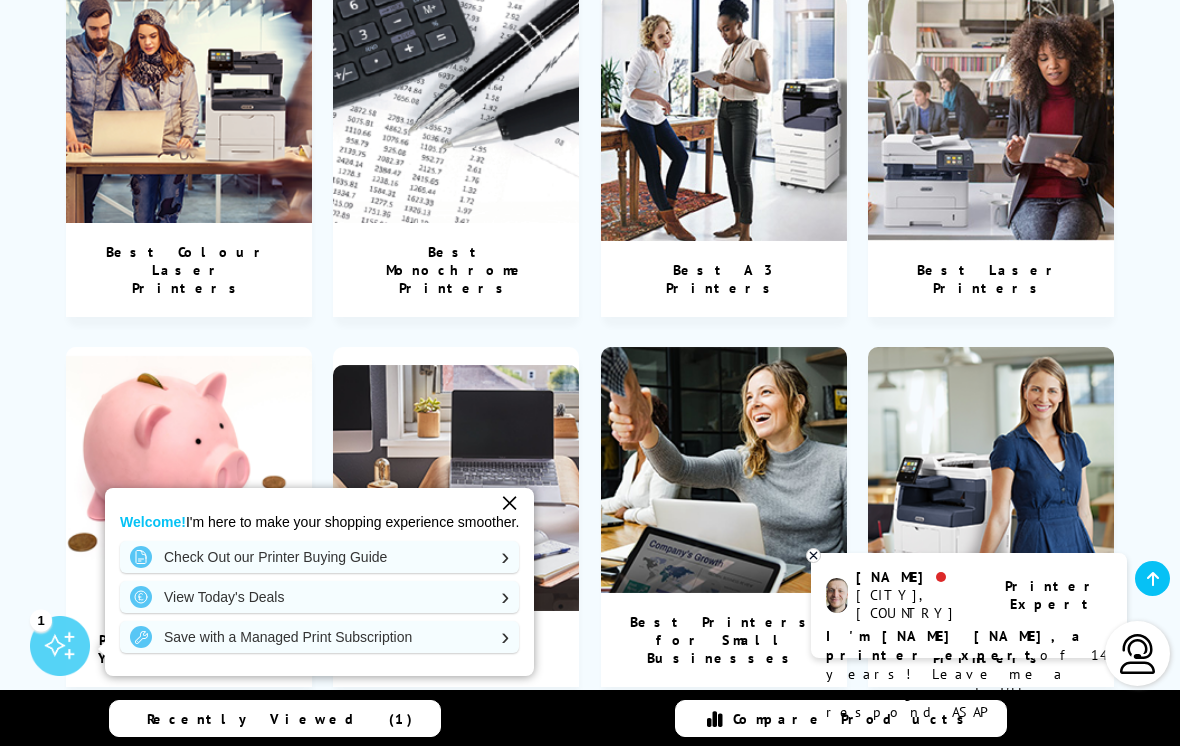 click on "Best A3 Printers" at bounding box center (724, 279) 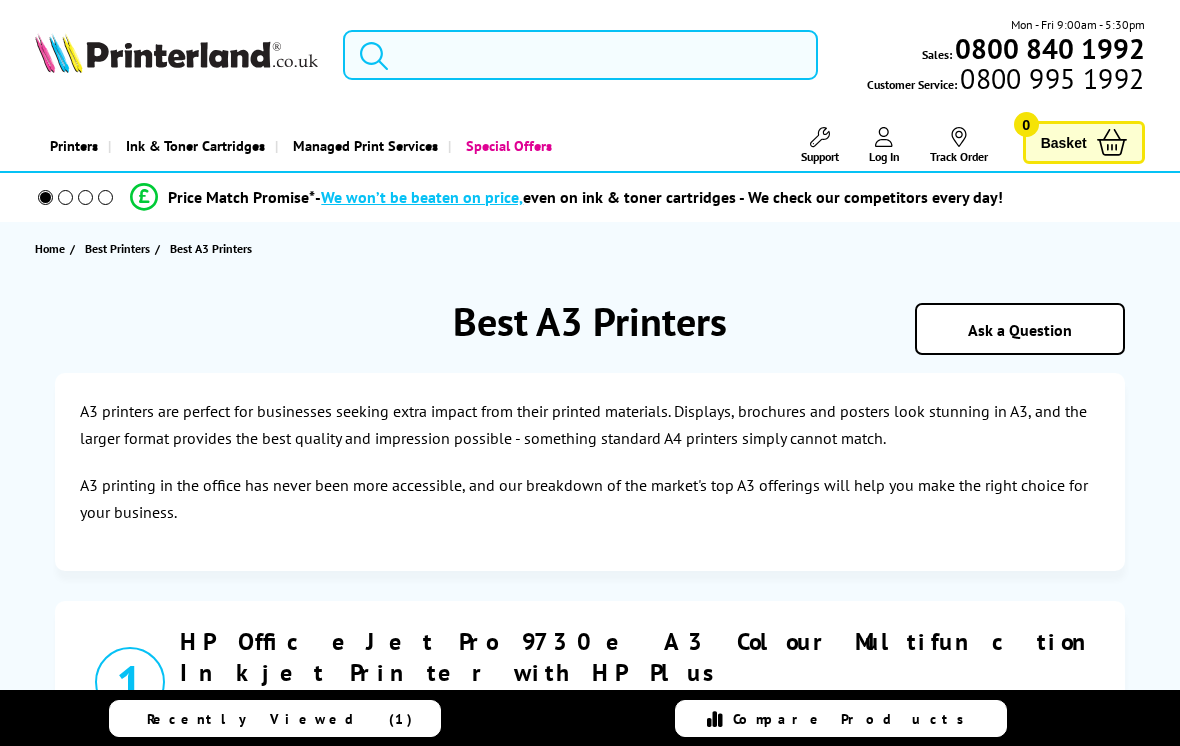 scroll, scrollTop: 0, scrollLeft: 0, axis: both 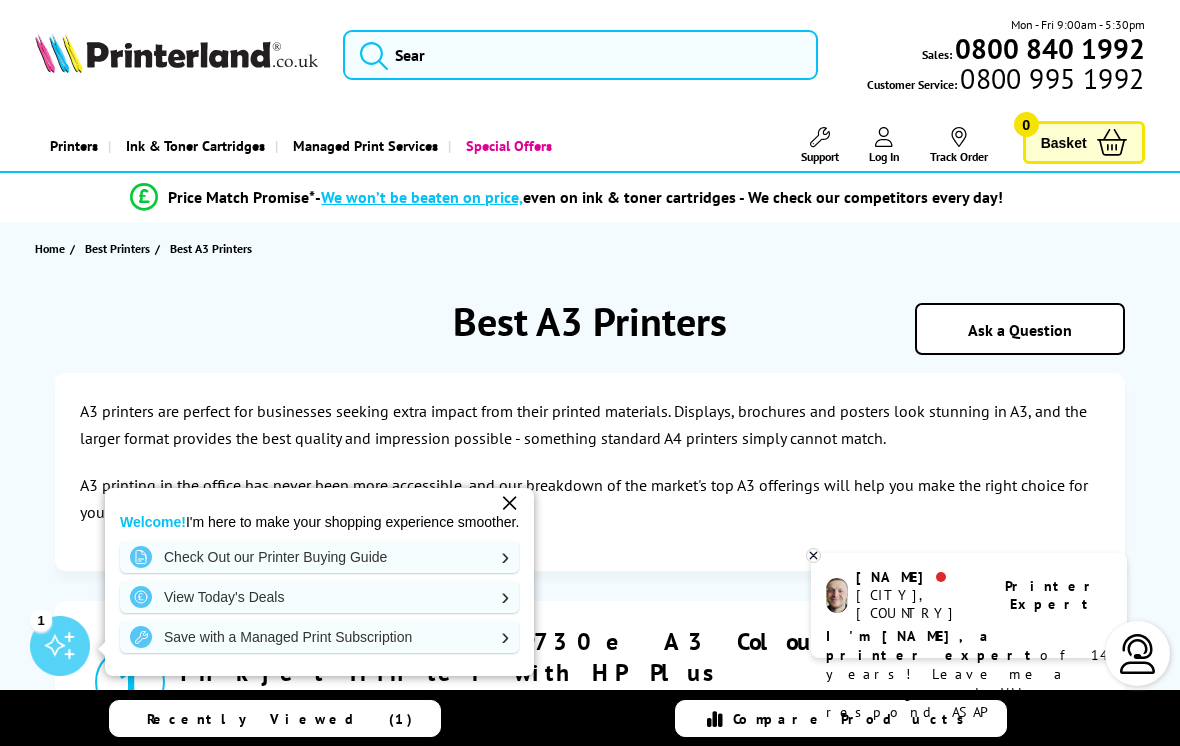 click on "✕" at bounding box center (509, 503) 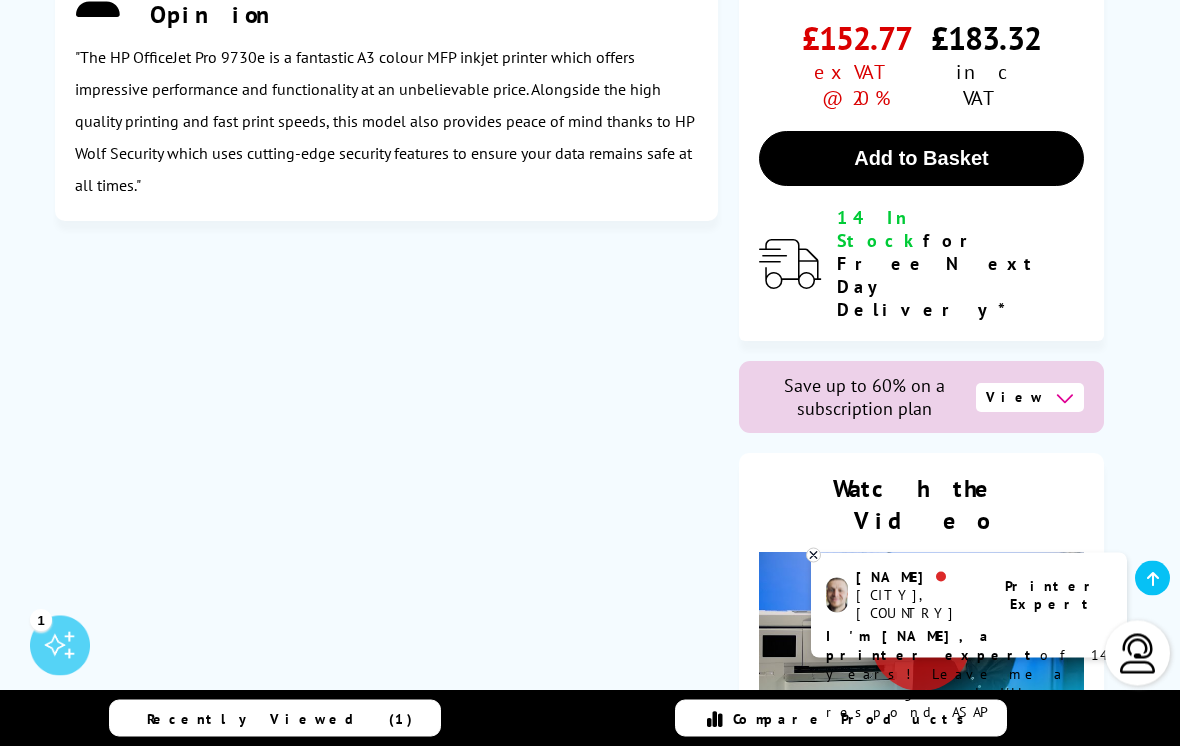 scroll, scrollTop: 1516, scrollLeft: 0, axis: vertical 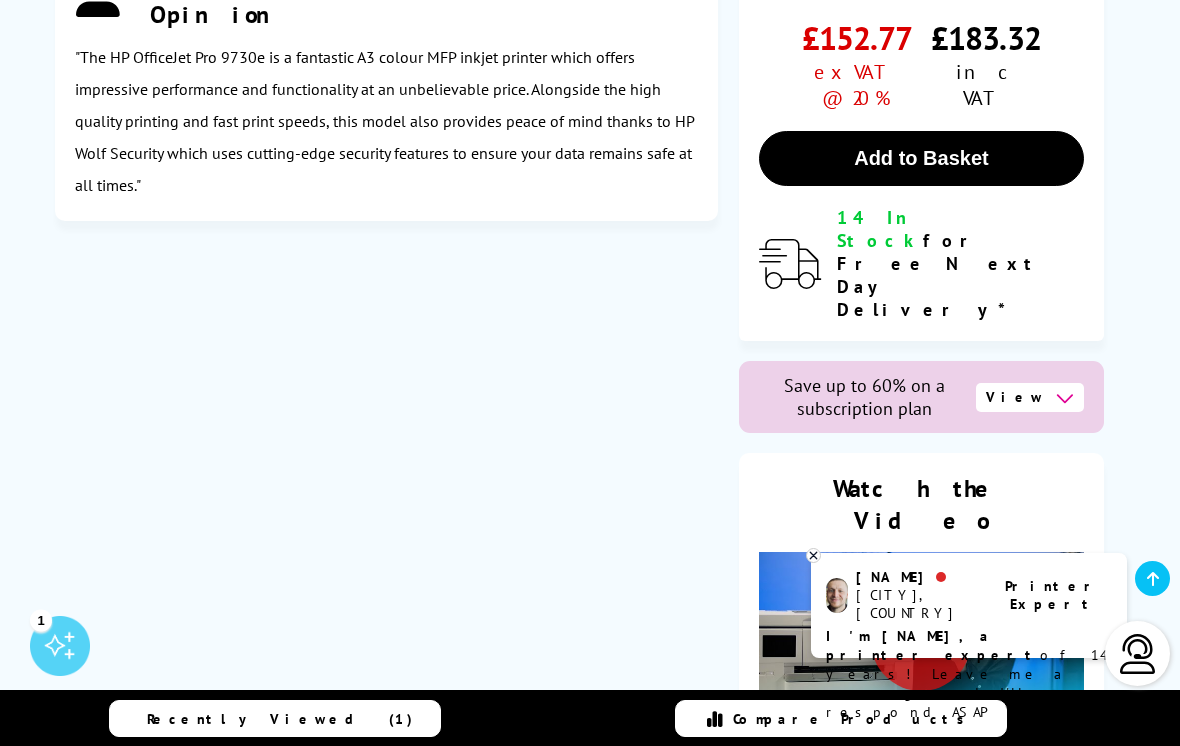 click at bounding box center [921, 641] 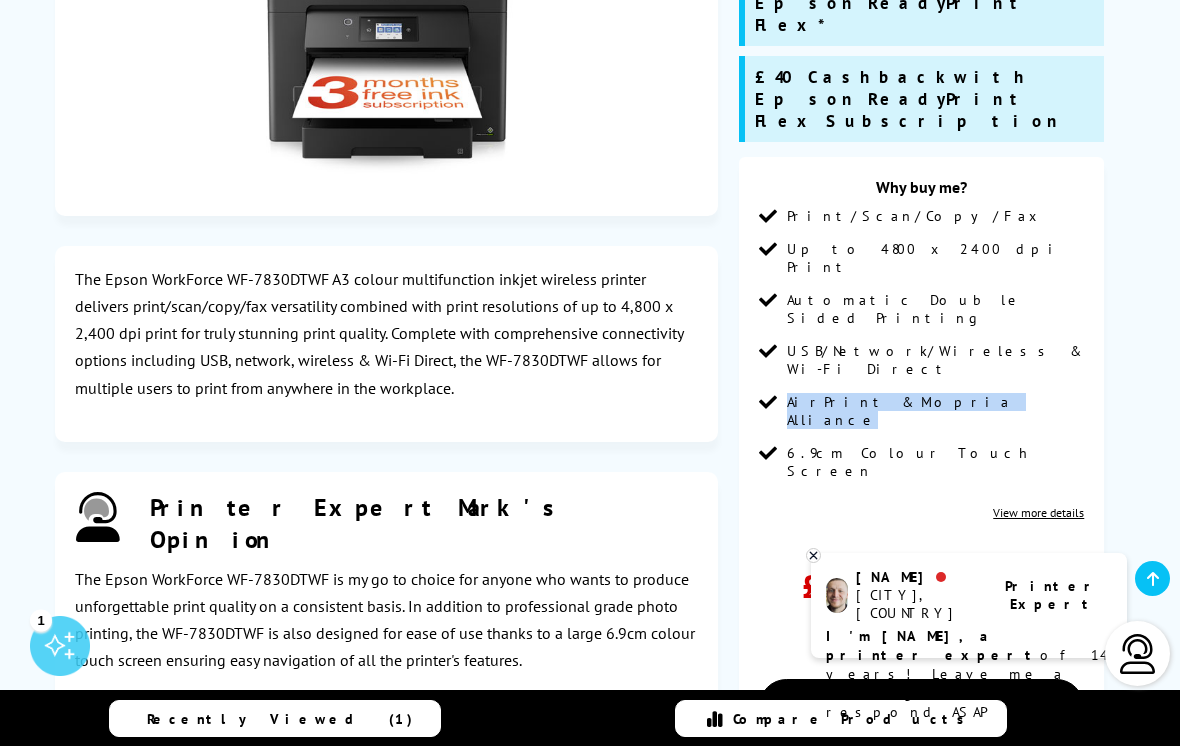 scroll, scrollTop: 4125, scrollLeft: 0, axis: vertical 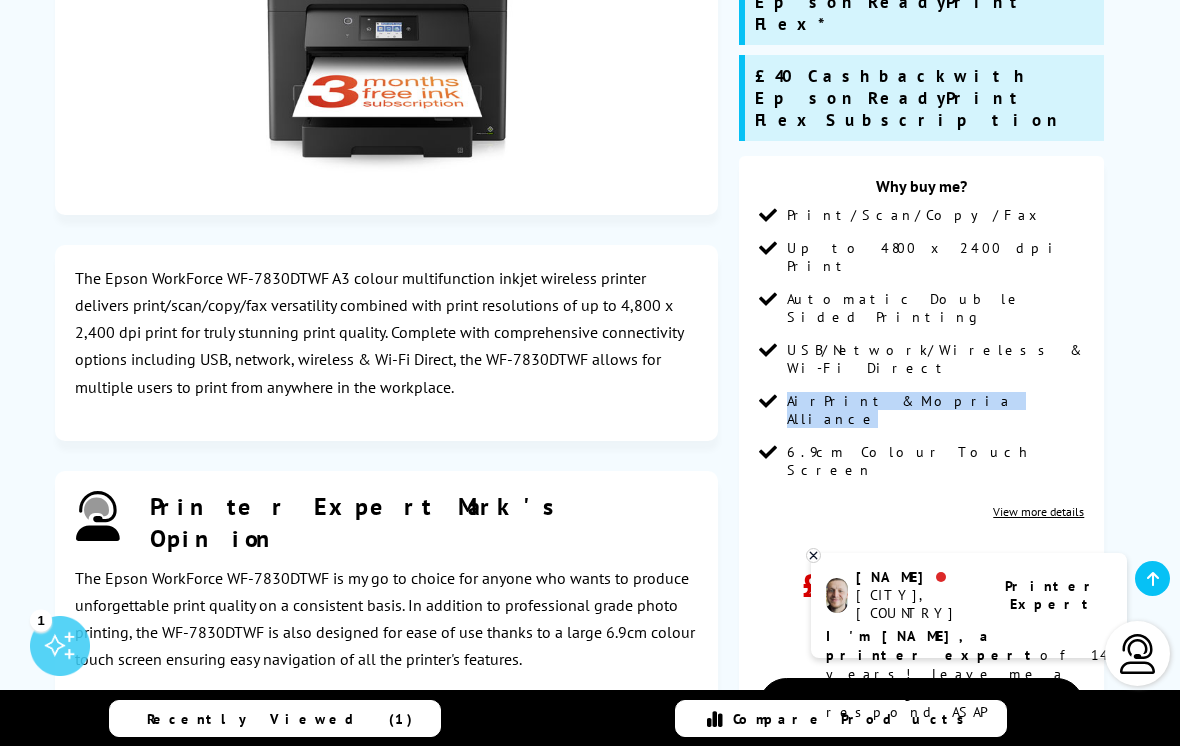 click at bounding box center [921, 1095] 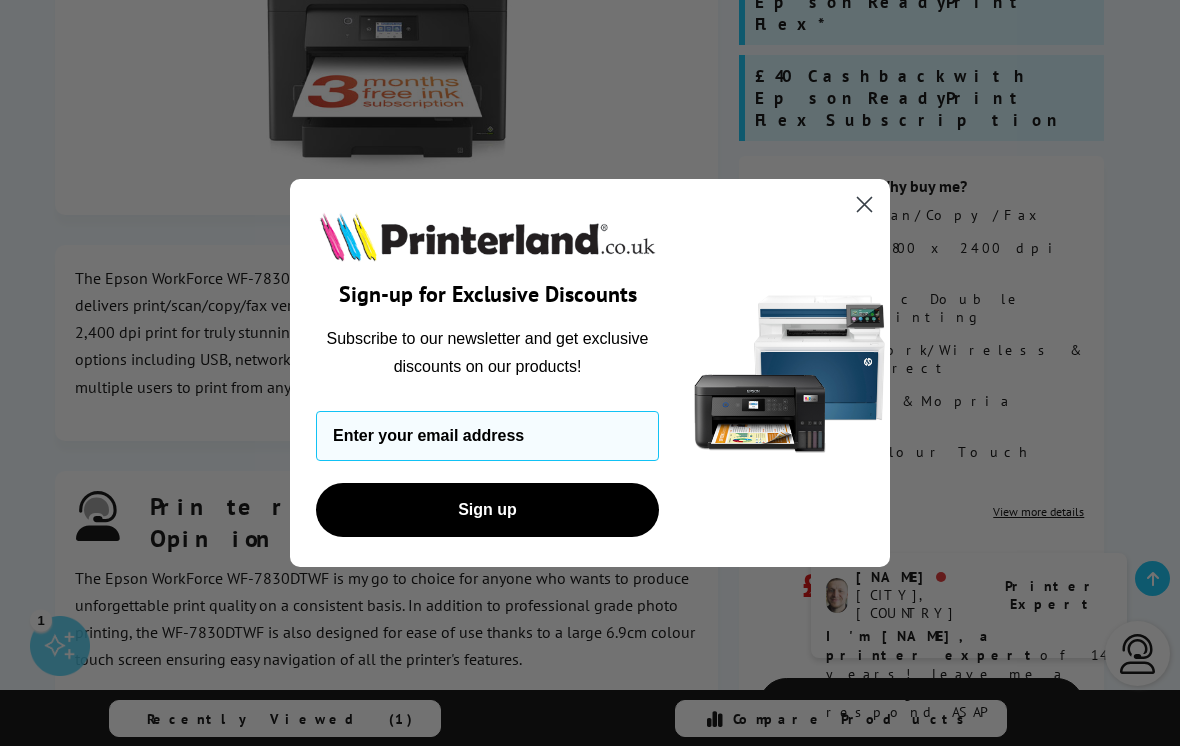 click 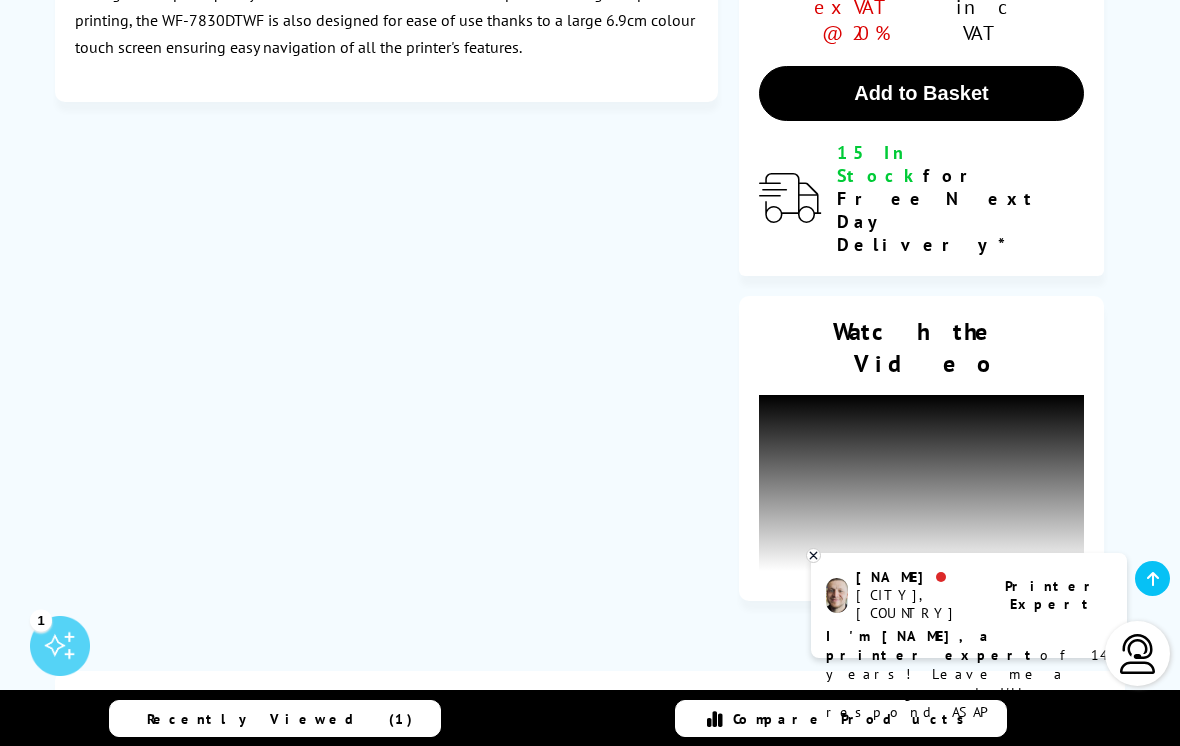 scroll, scrollTop: 4733, scrollLeft: 0, axis: vertical 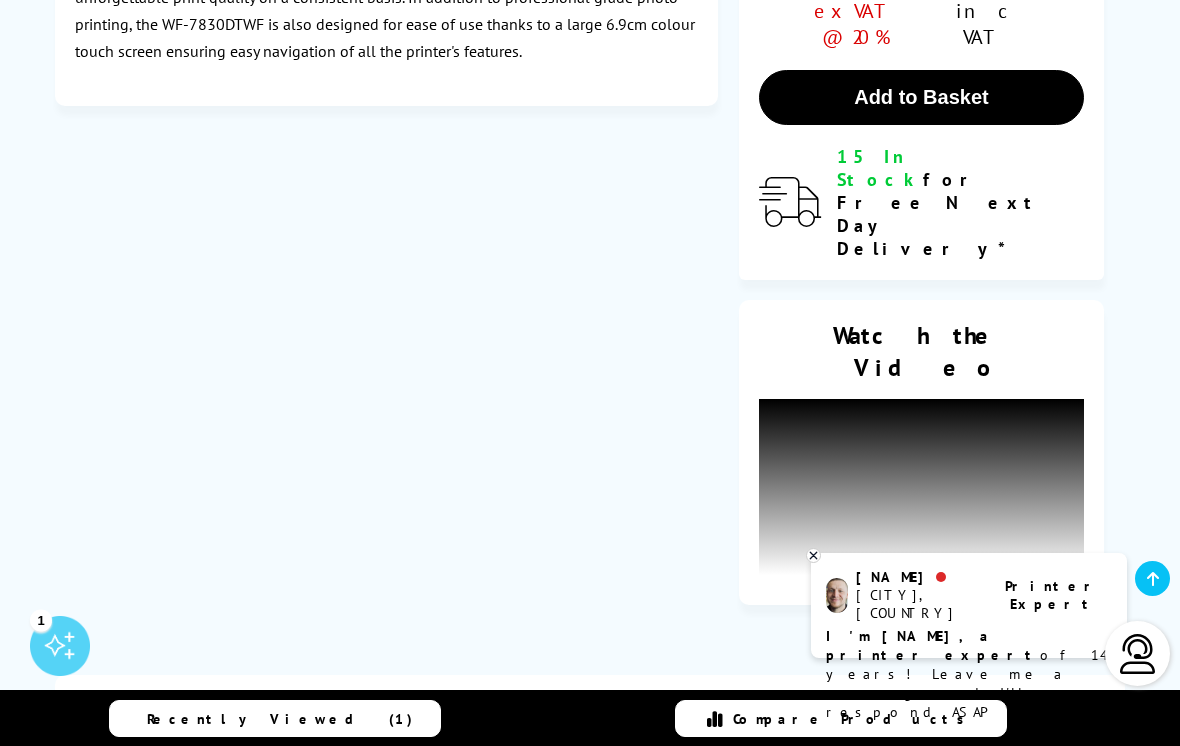 click 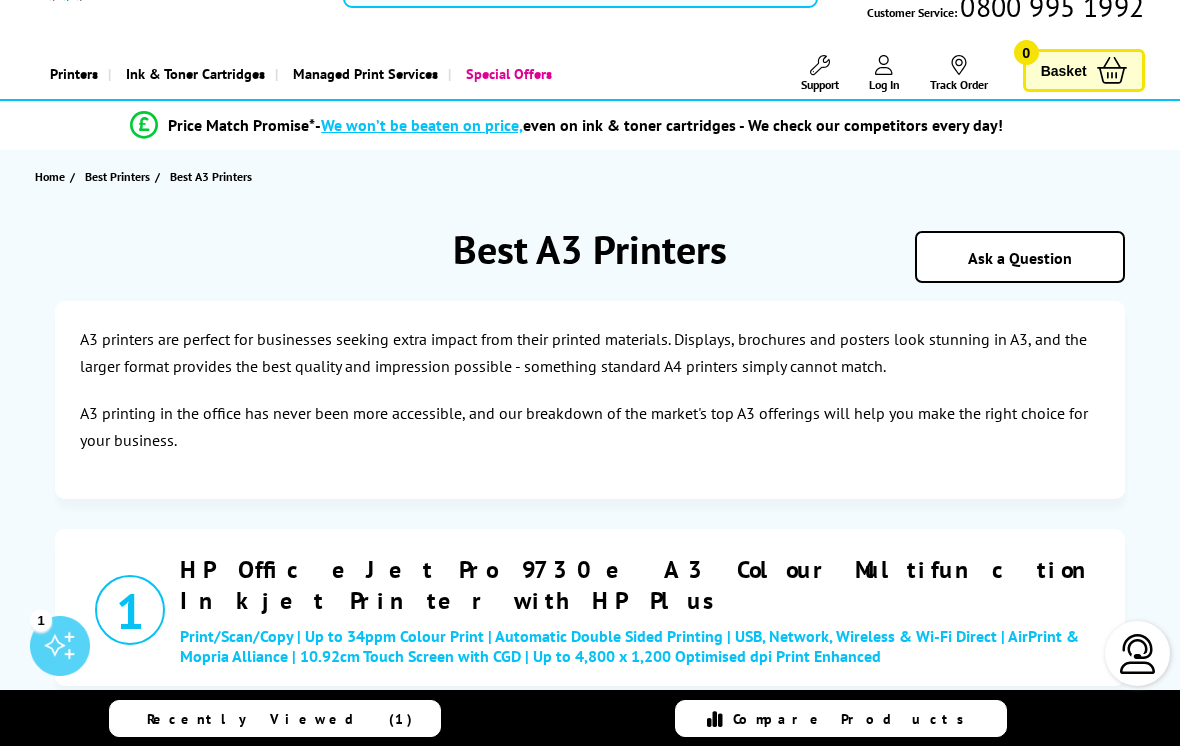 scroll, scrollTop: 0, scrollLeft: 0, axis: both 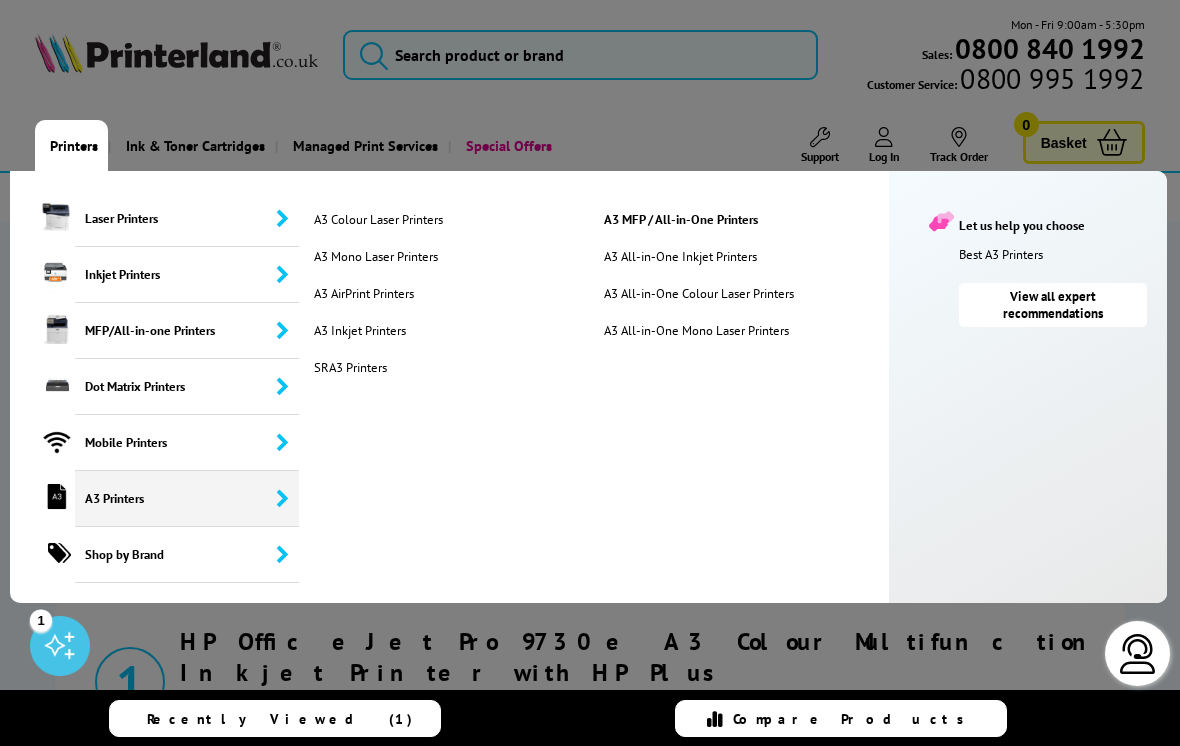 click on "View all expert recommendations" at bounding box center (1053, 305) 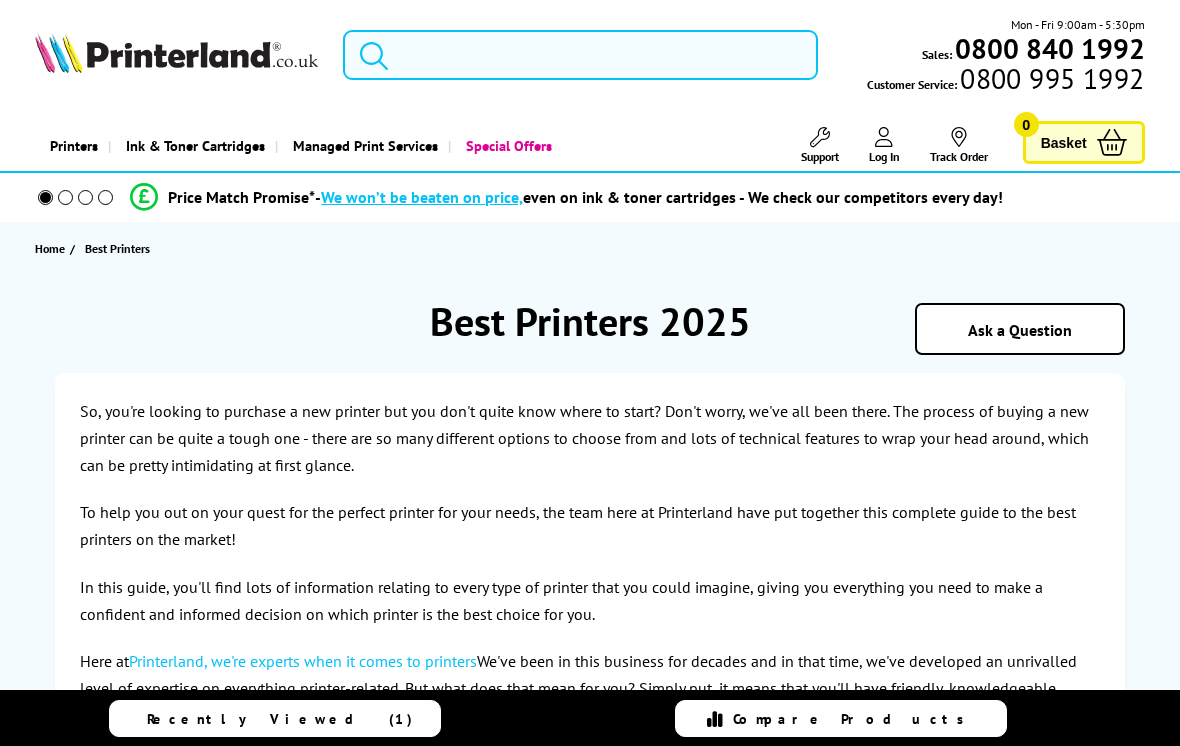 scroll, scrollTop: 0, scrollLeft: 0, axis: both 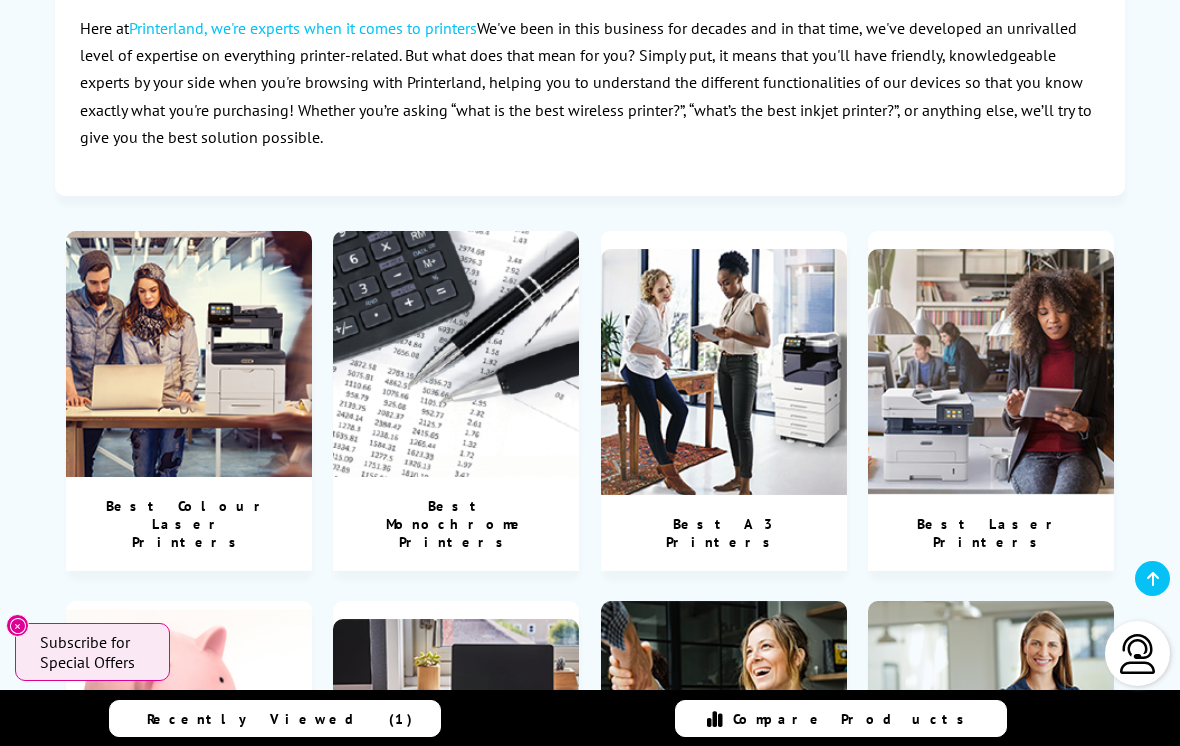 click at bounding box center [724, 372] 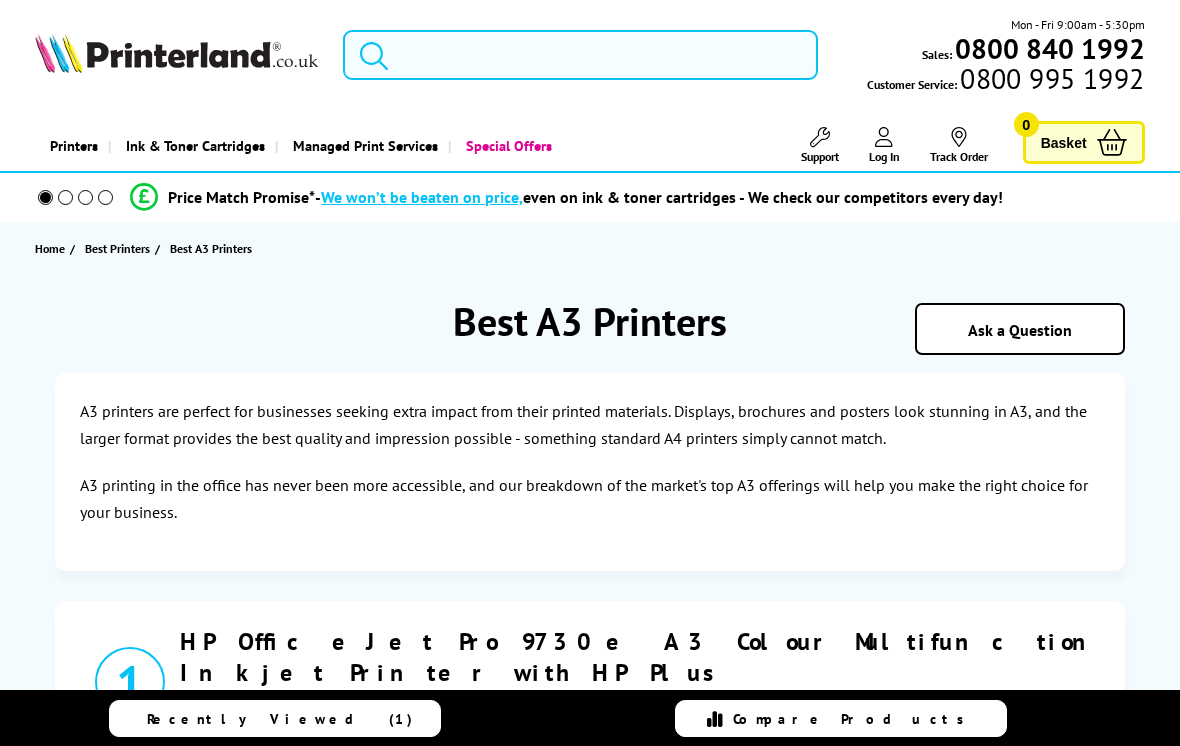 scroll, scrollTop: 0, scrollLeft: 0, axis: both 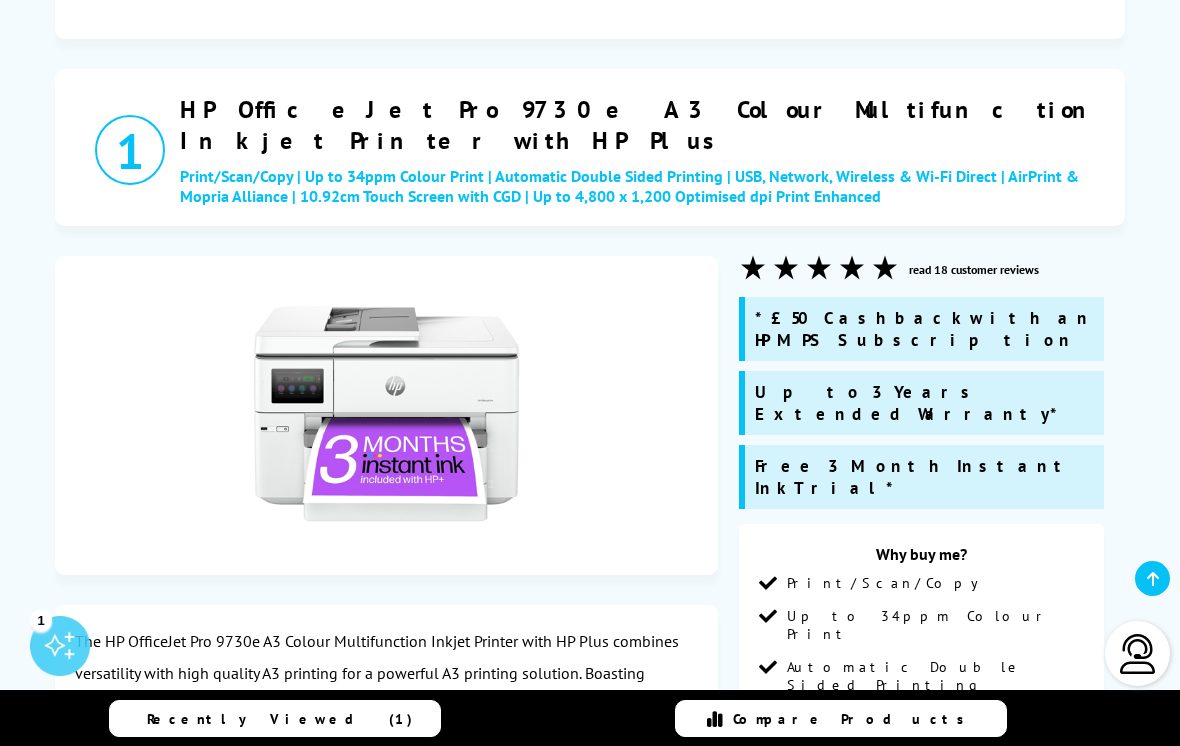 click on "read 18 customer reviews" at bounding box center [974, 269] 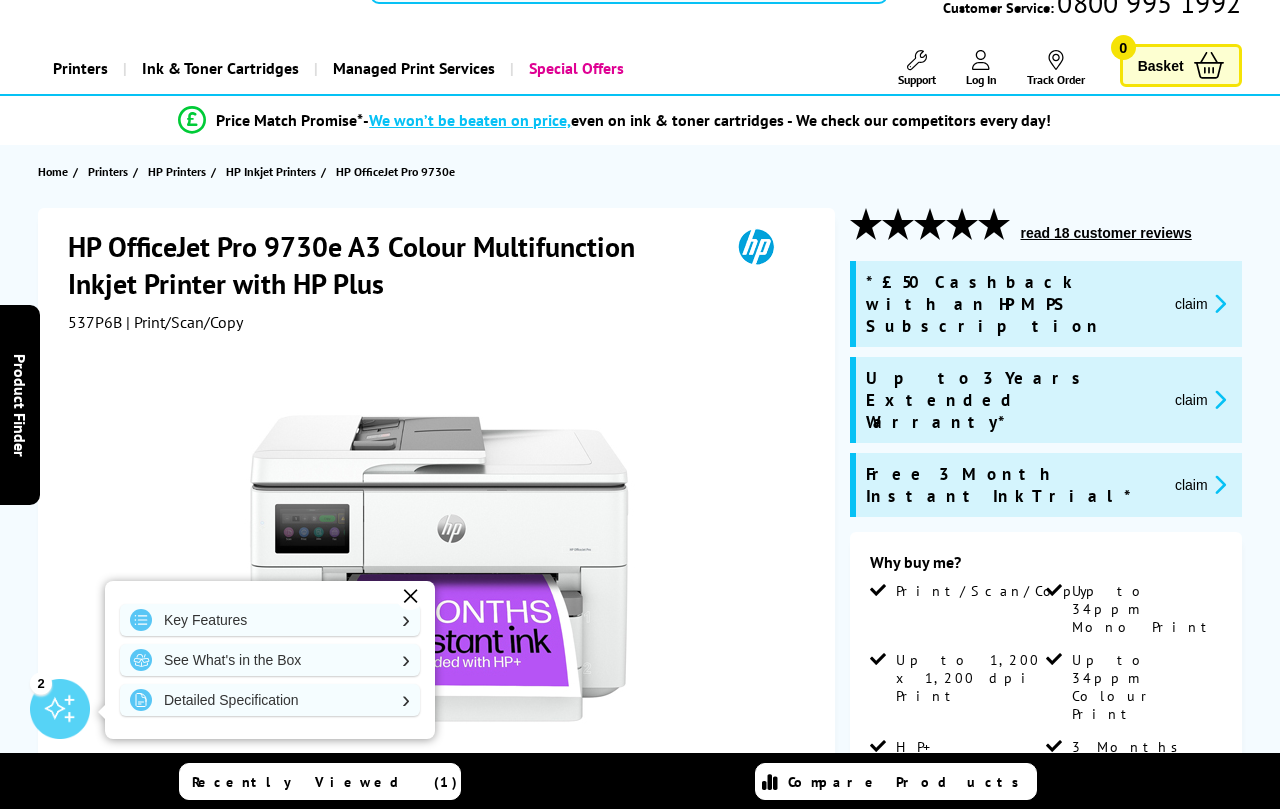 scroll, scrollTop: 74, scrollLeft: 0, axis: vertical 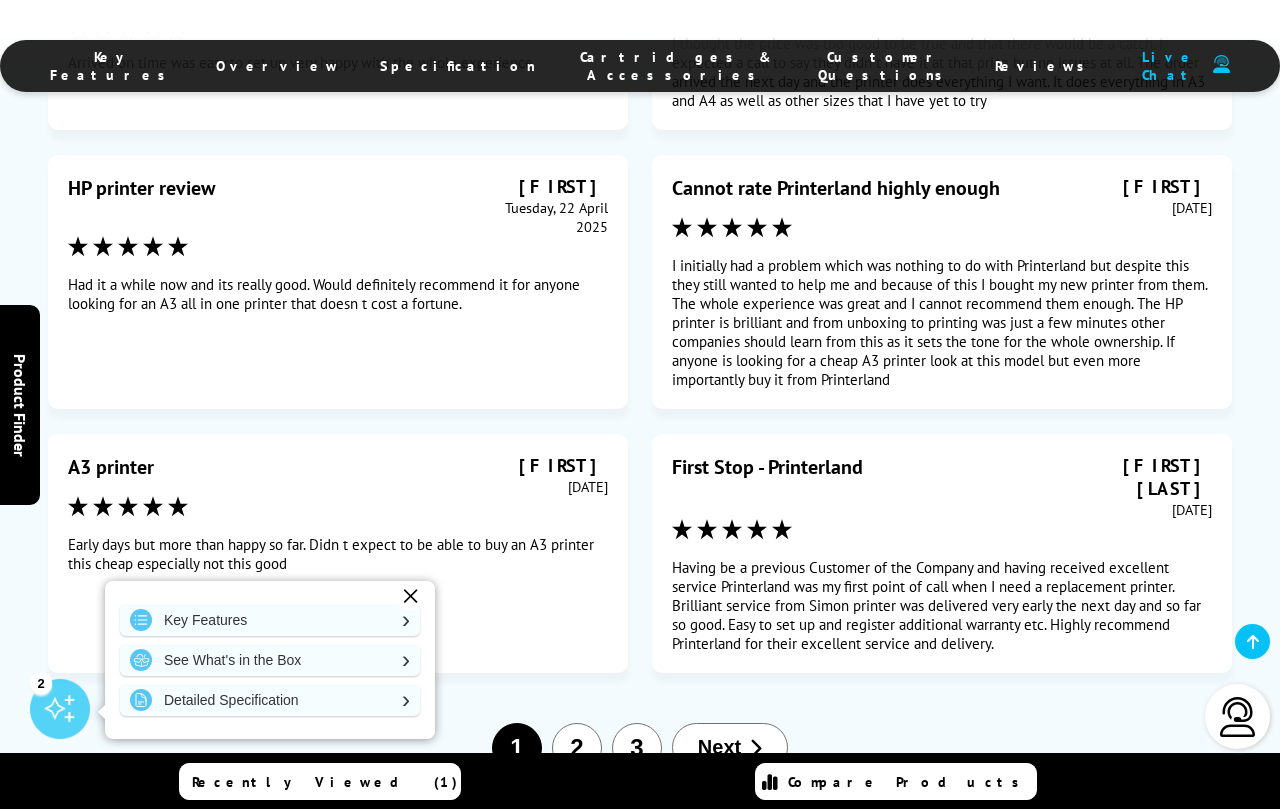 click at bounding box center [755, 748] 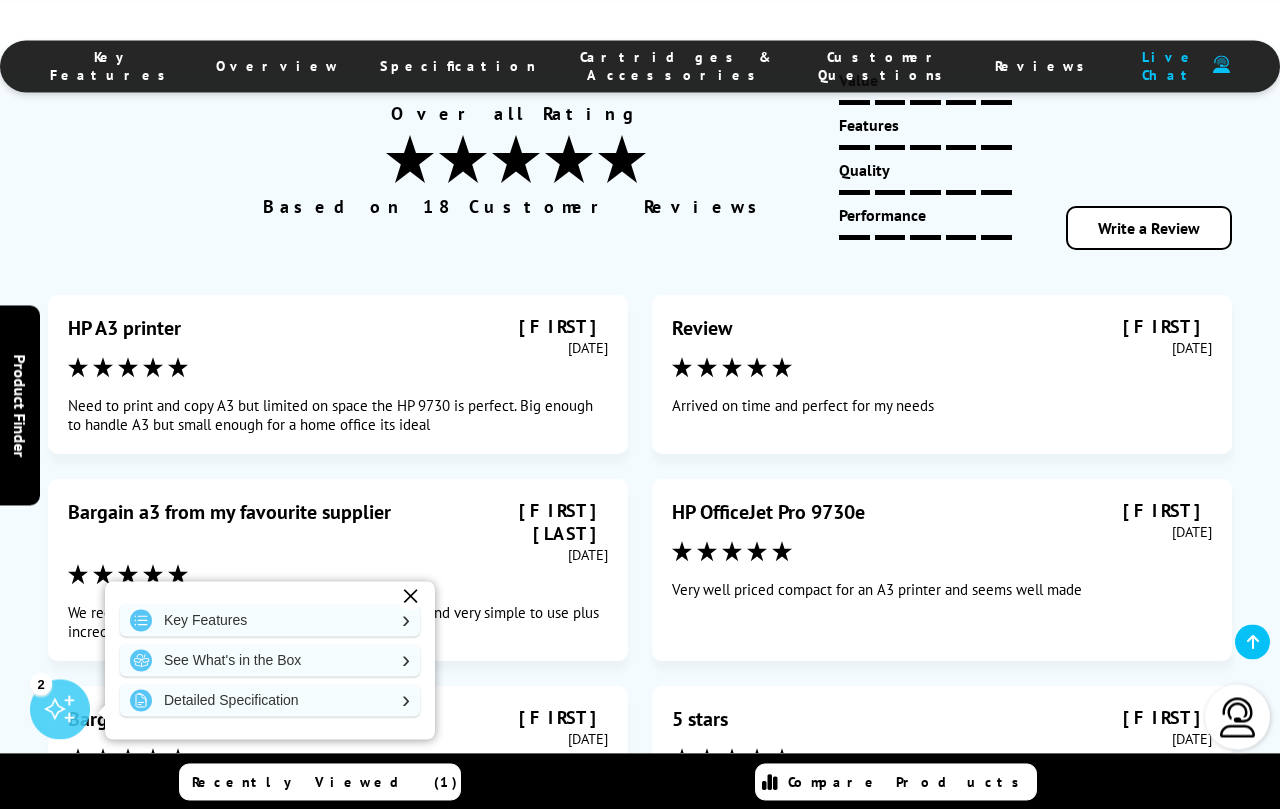 scroll, scrollTop: 11576, scrollLeft: 0, axis: vertical 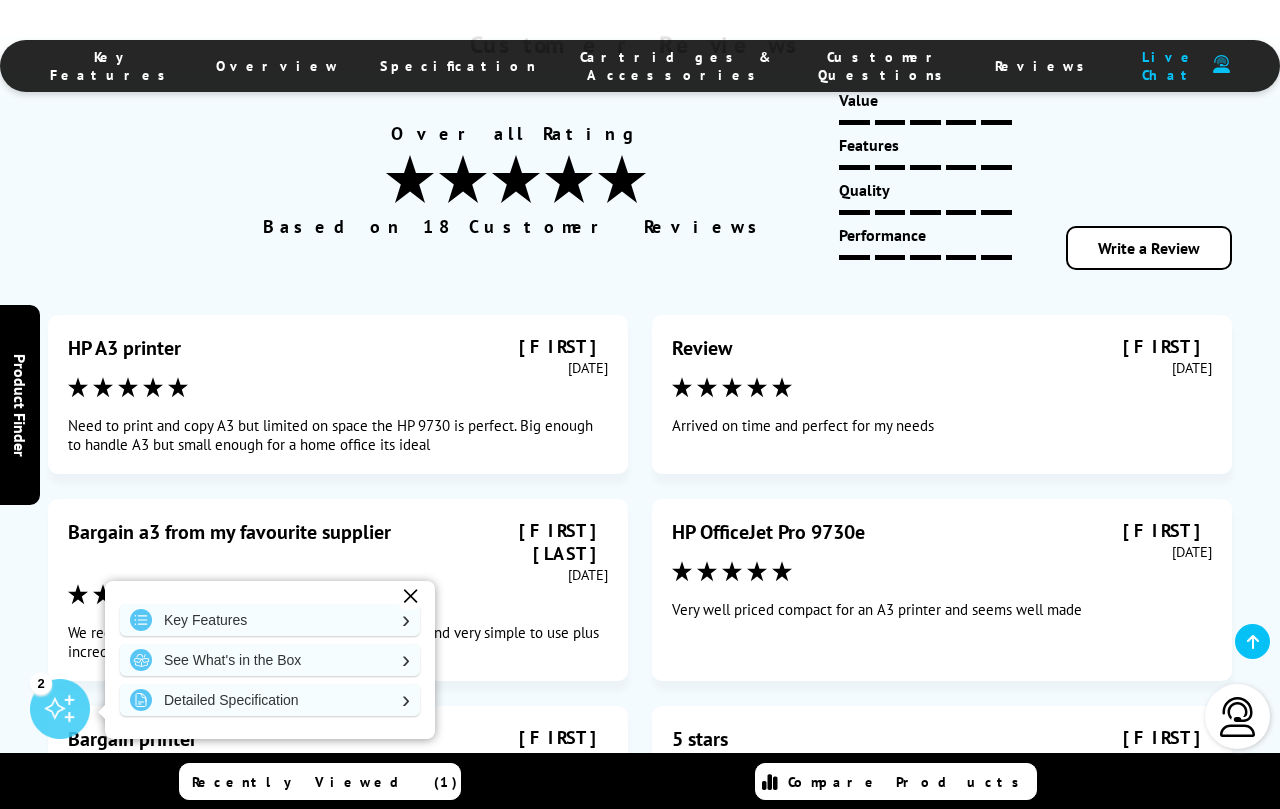 click on "Next" at bounding box center [842, 958] 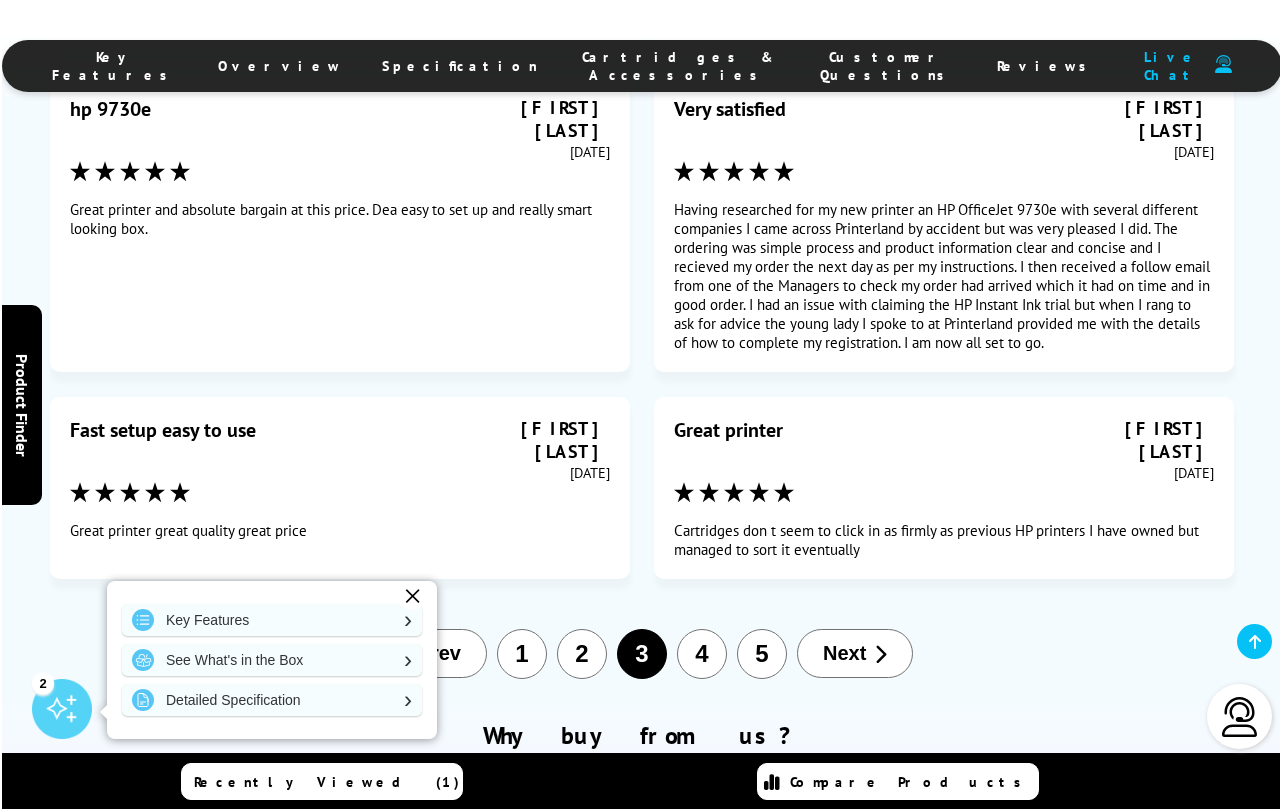 scroll, scrollTop: 12001, scrollLeft: 0, axis: vertical 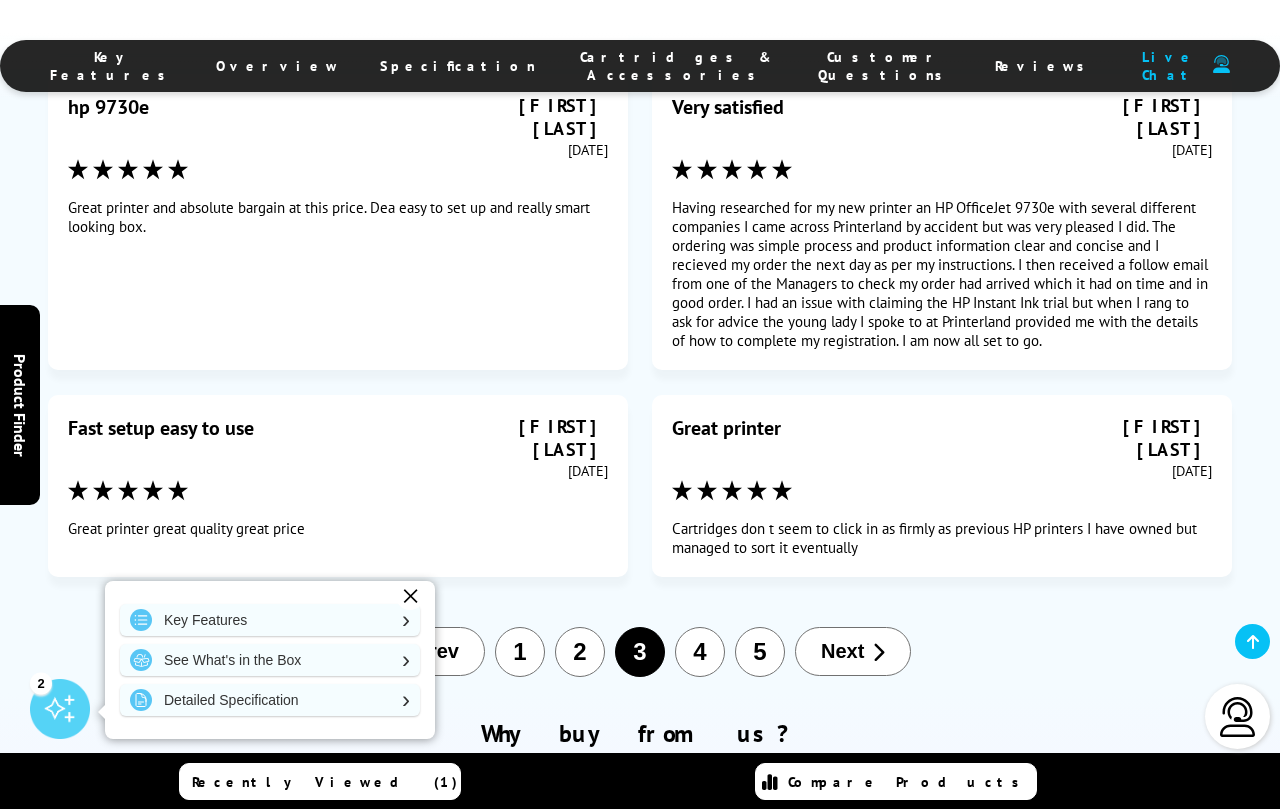 click on "Next" at bounding box center (842, 651) 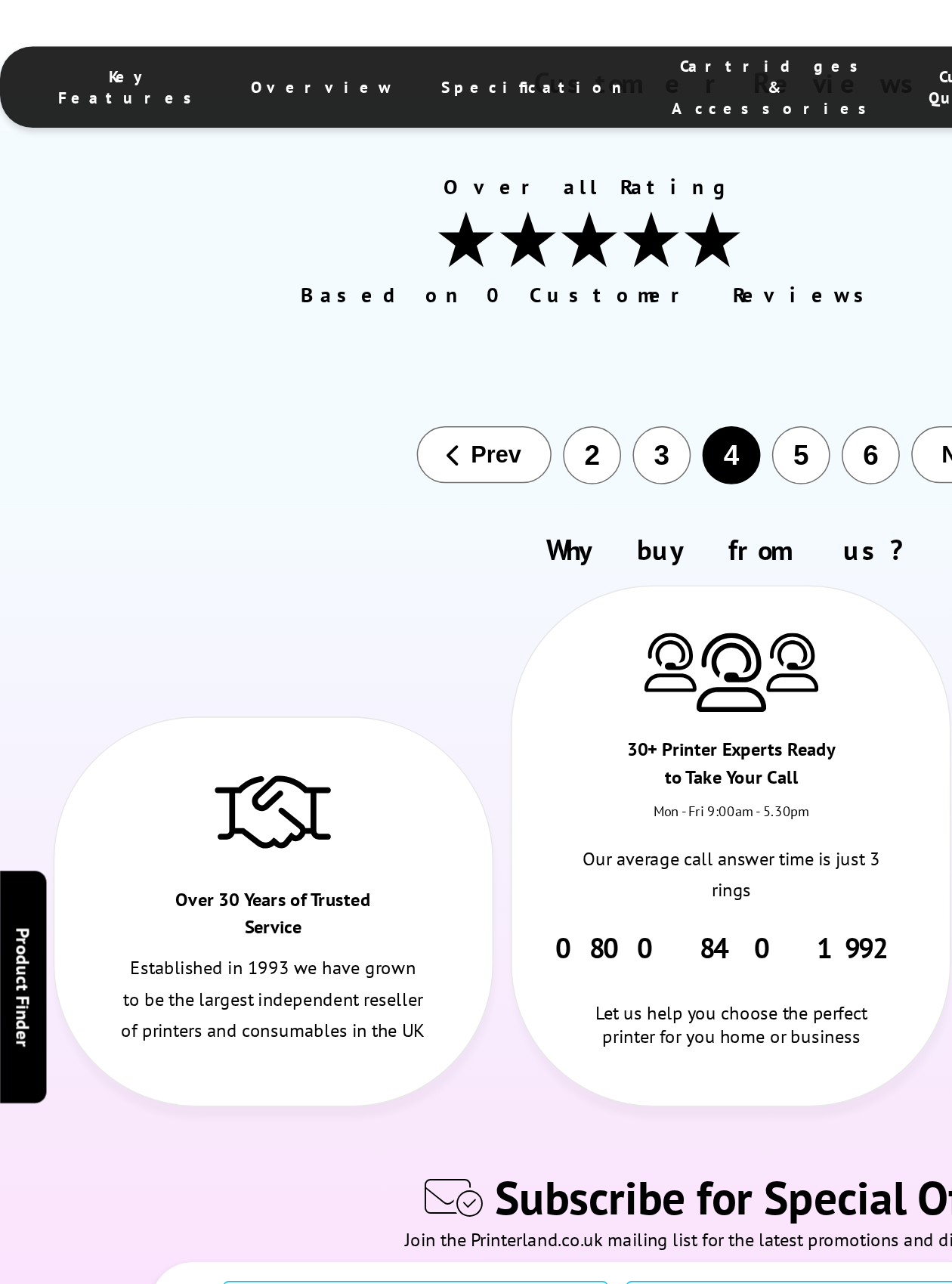 scroll, scrollTop: 8700, scrollLeft: 0, axis: vertical 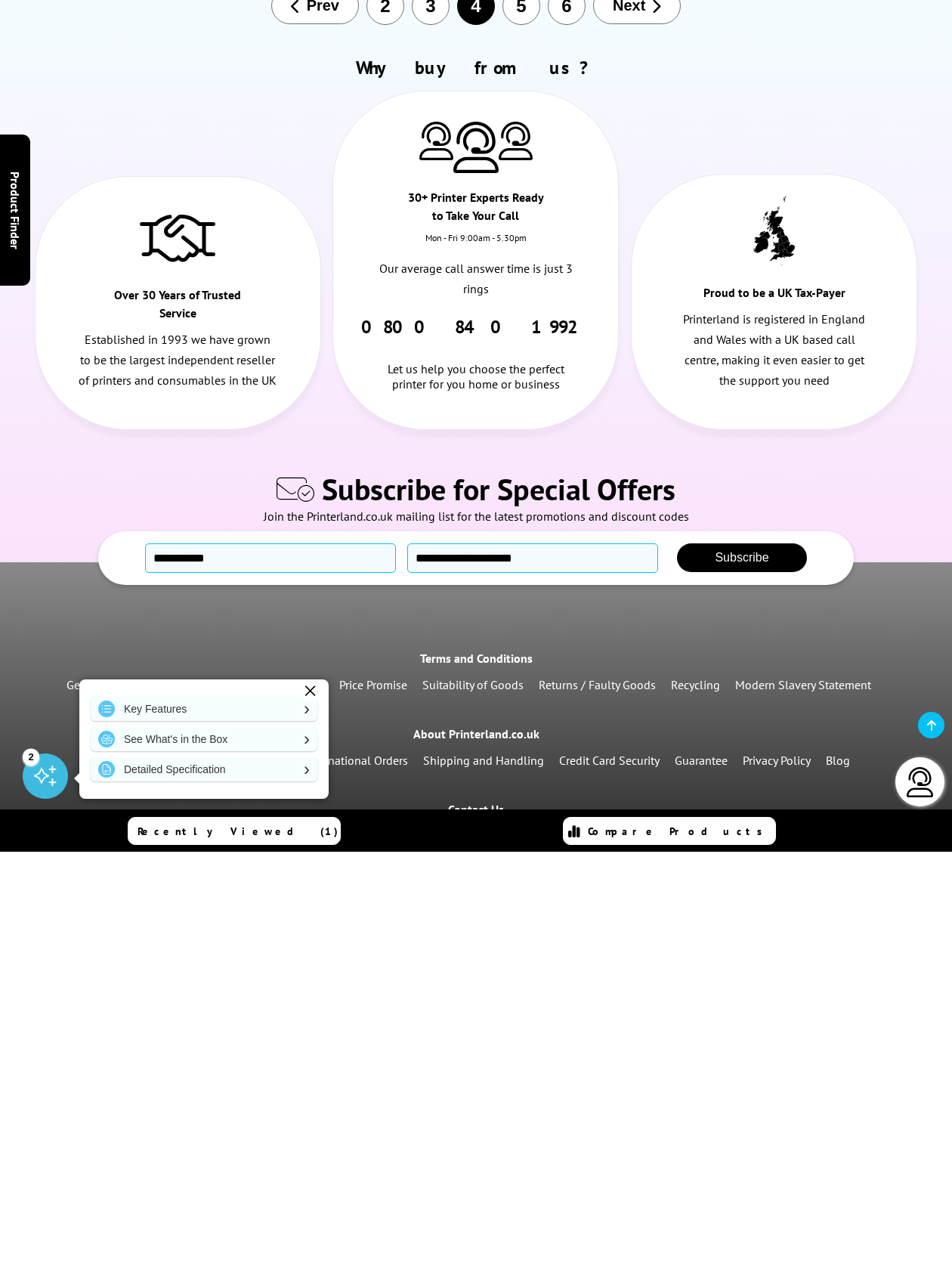 click at bounding box center (774, 672) 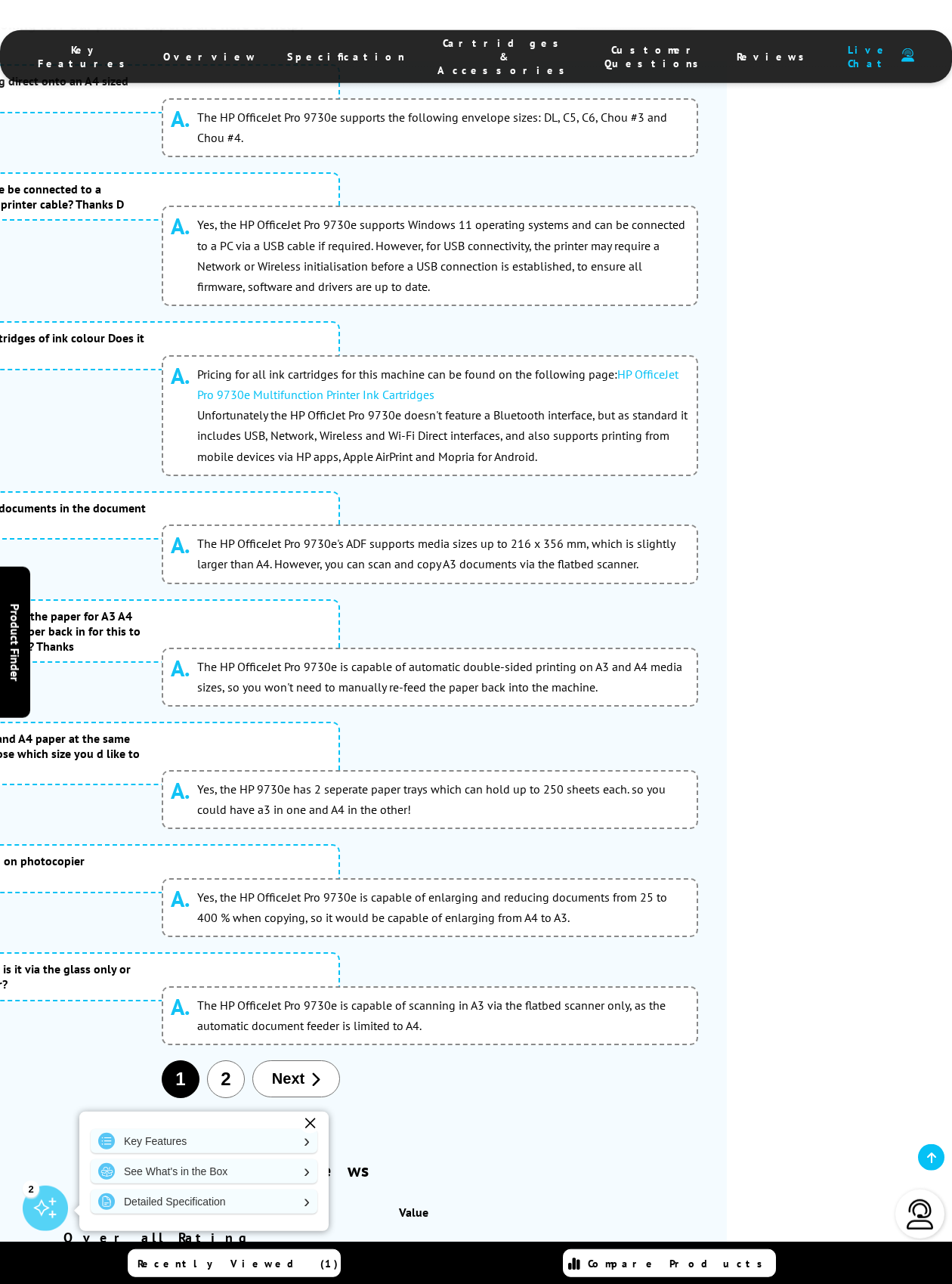 click on "Live Chat" at bounding box center (868, 57) 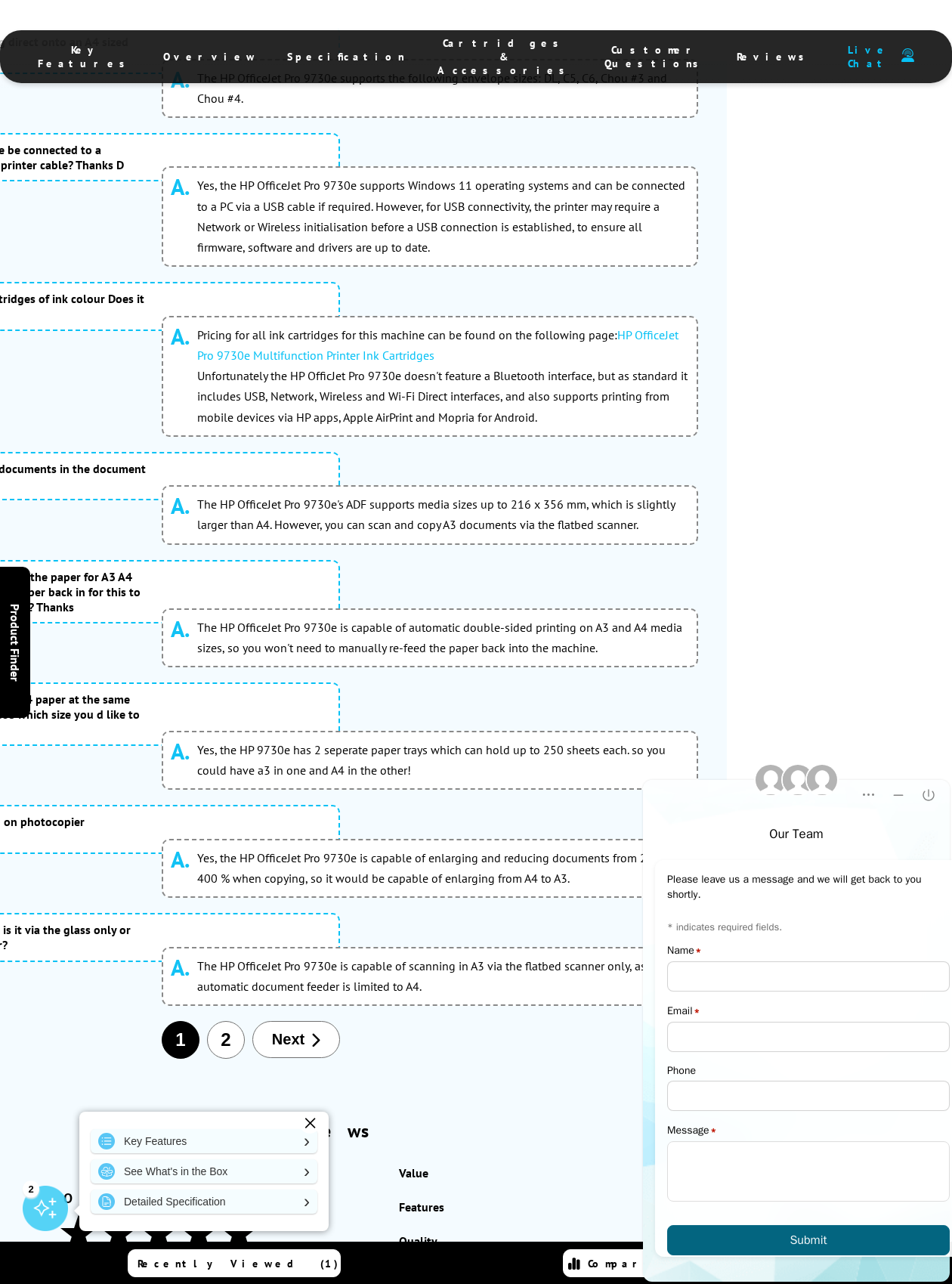 scroll, scrollTop: 0, scrollLeft: 0, axis: both 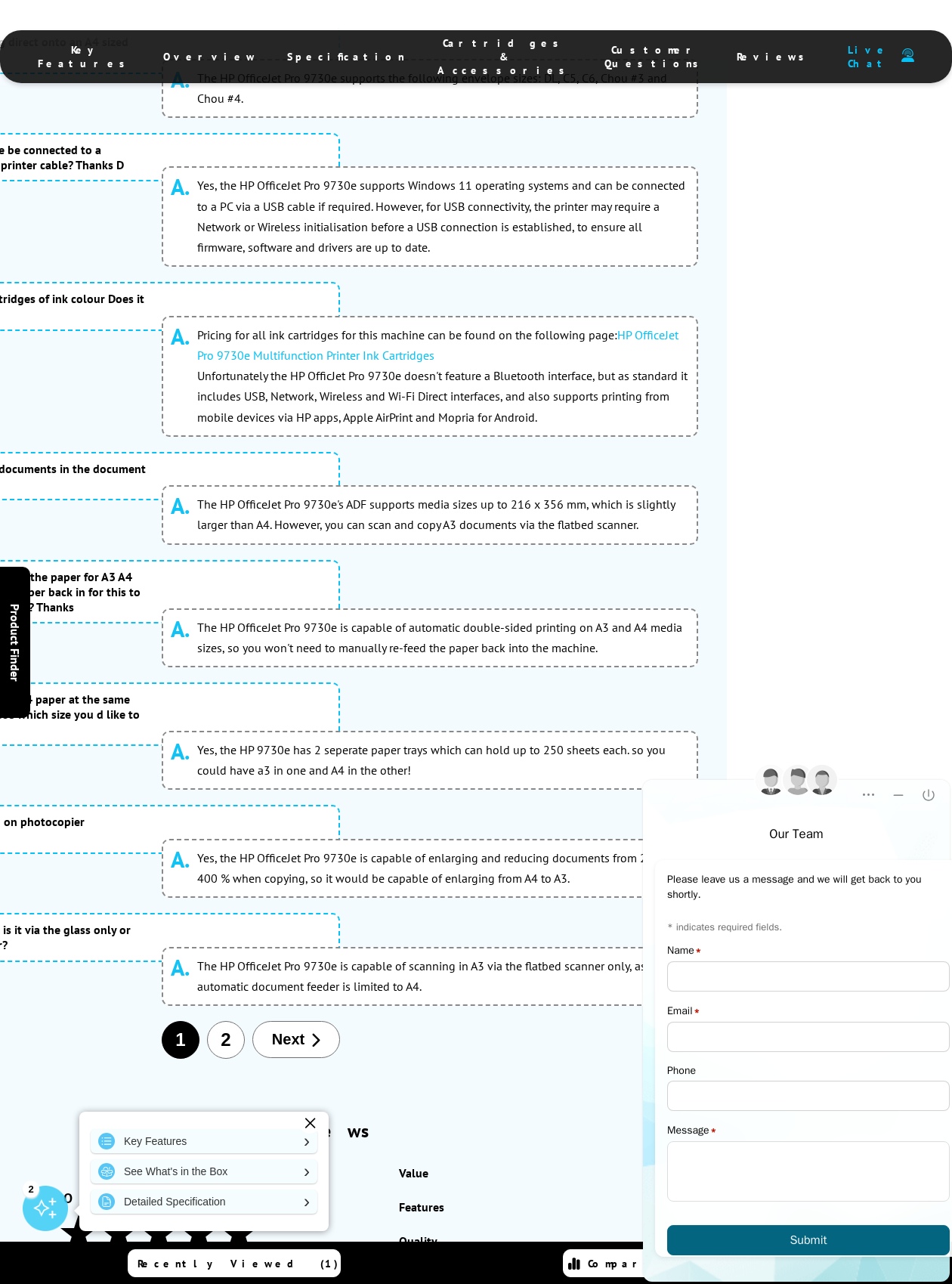 click on "Live Chat" at bounding box center (868, 57) 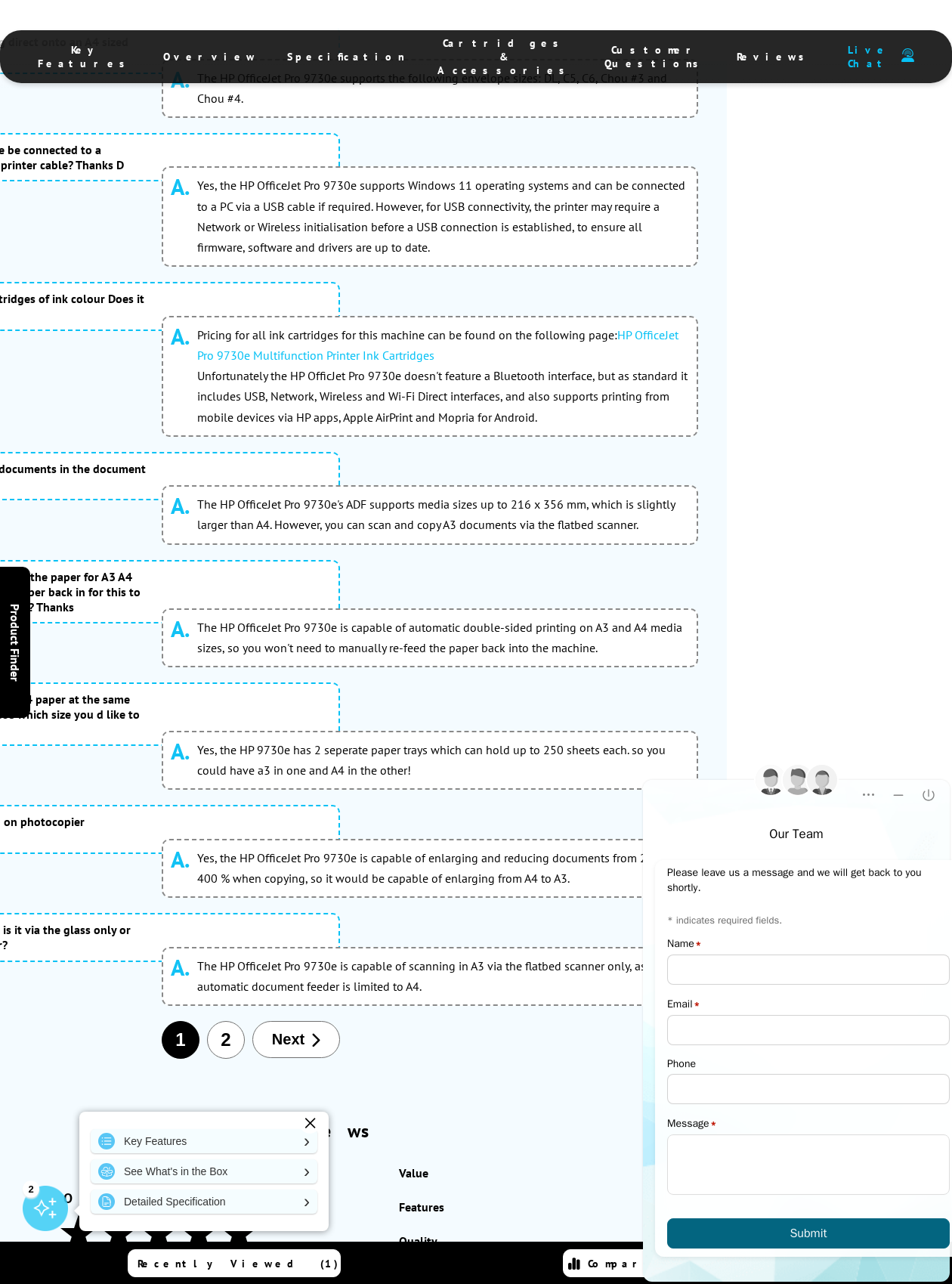 scroll, scrollTop: 6, scrollLeft: 0, axis: vertical 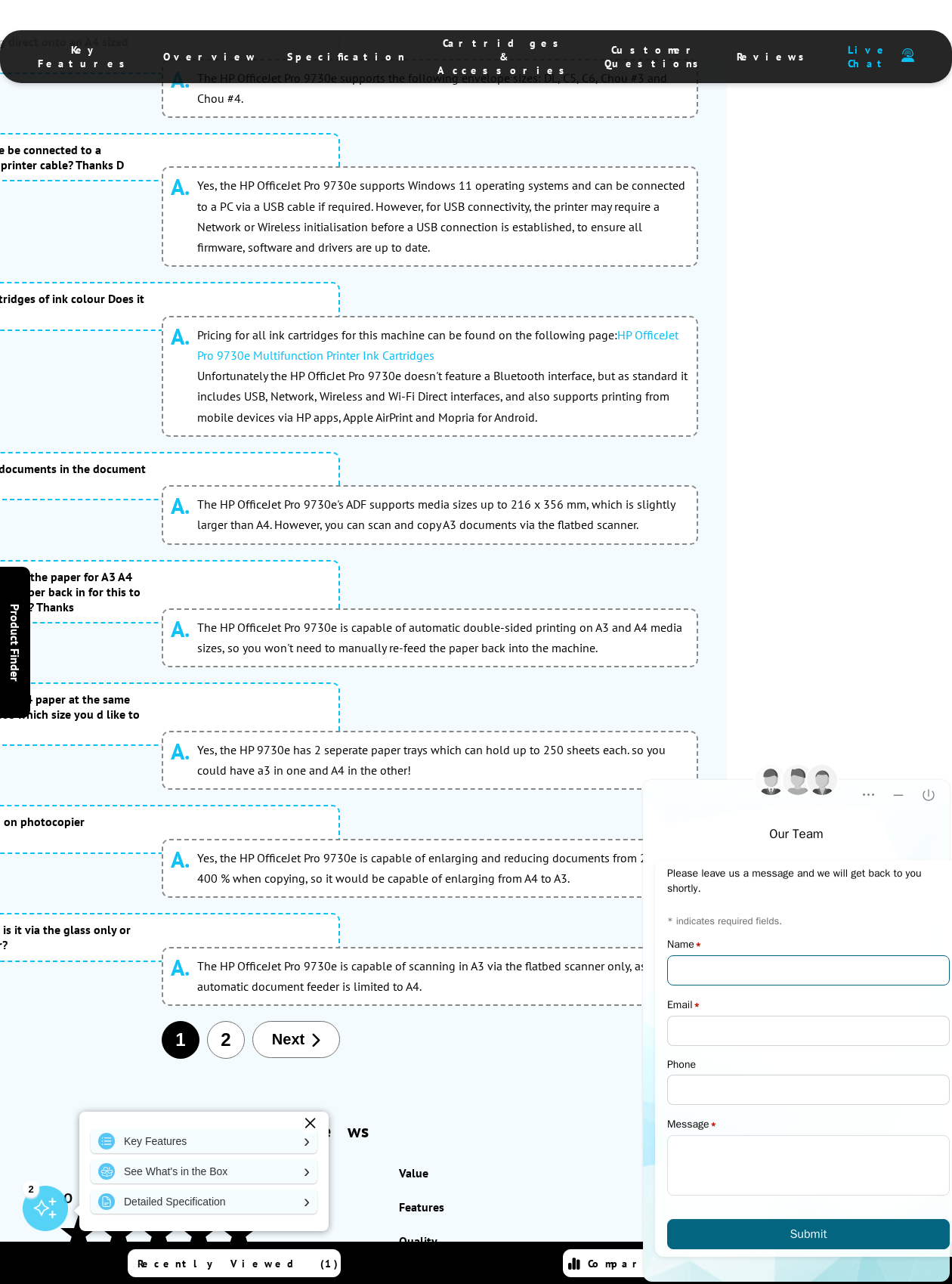 click on "Name" at bounding box center (808, 970) 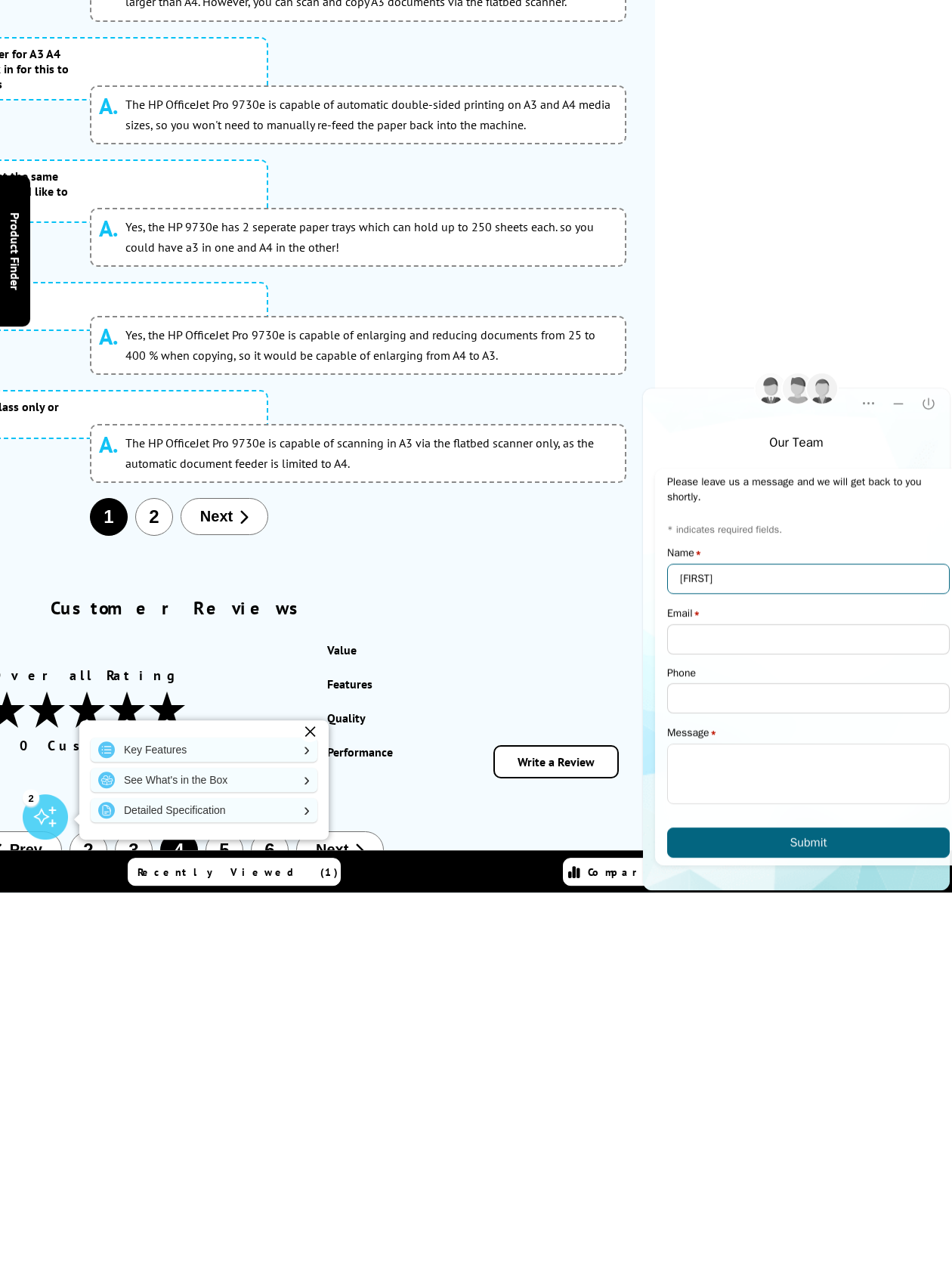 type on "[FIRST]" 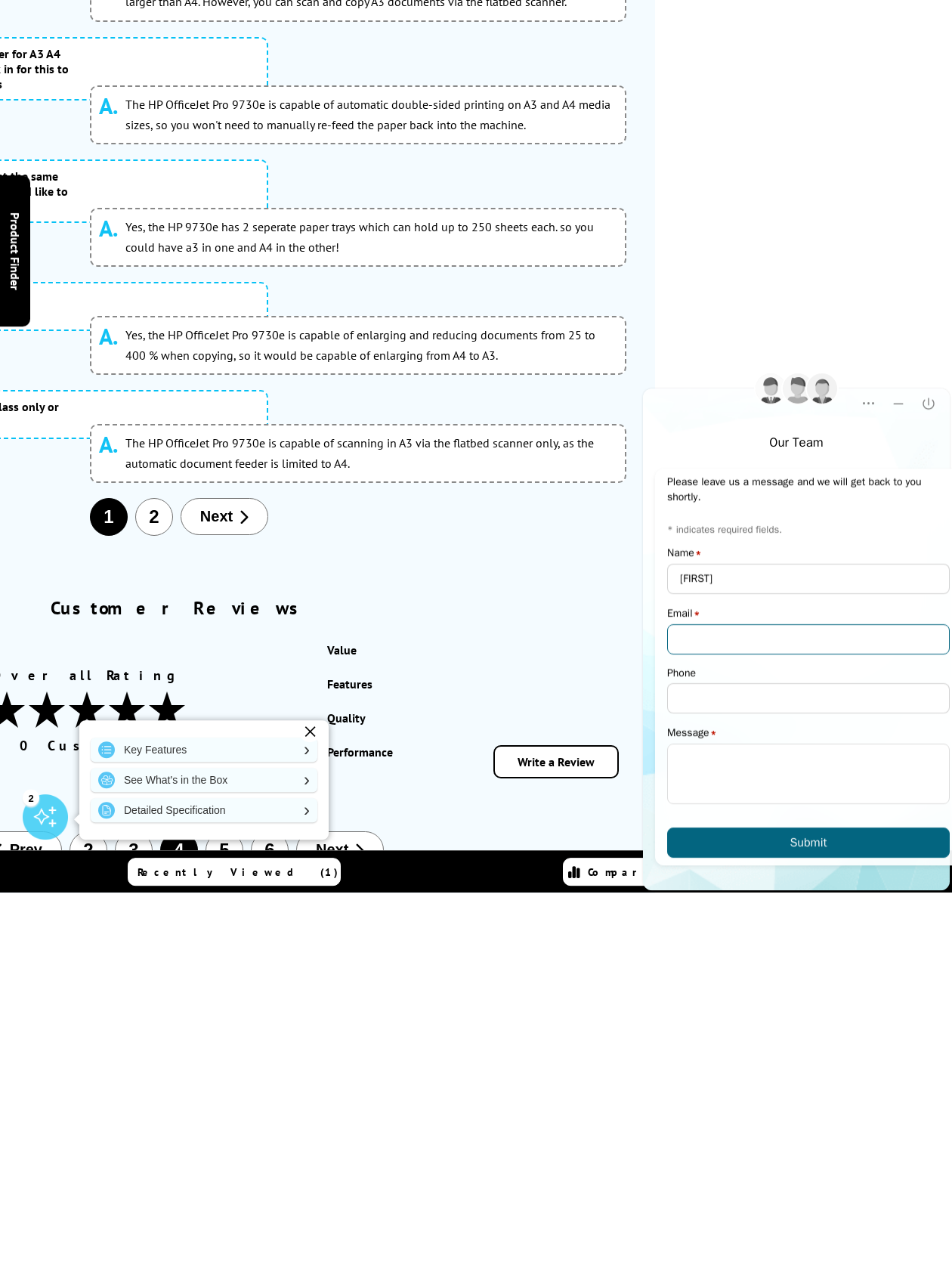 click on "Email" at bounding box center (808, 639) 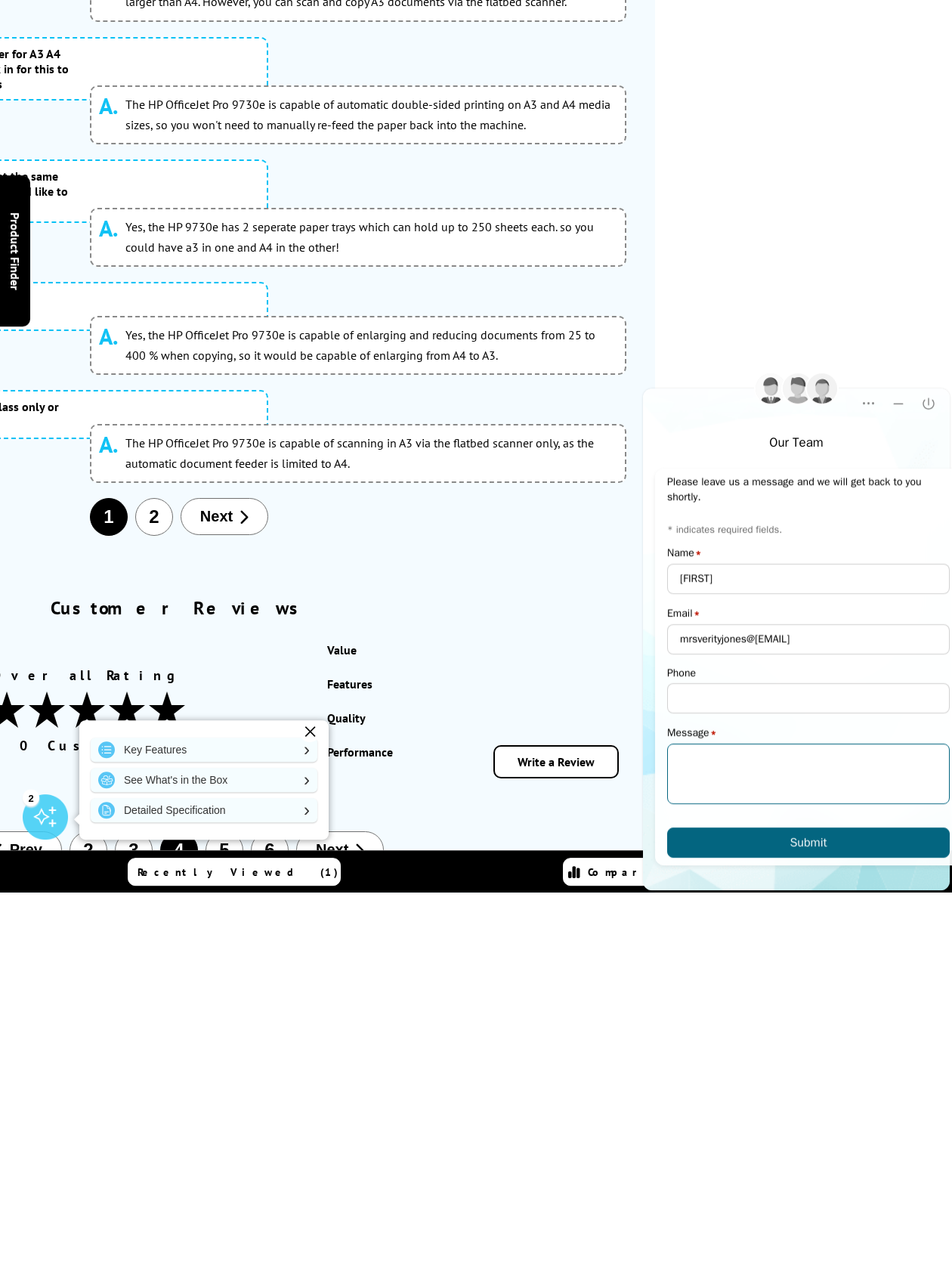 click on "Message" at bounding box center (808, 774) 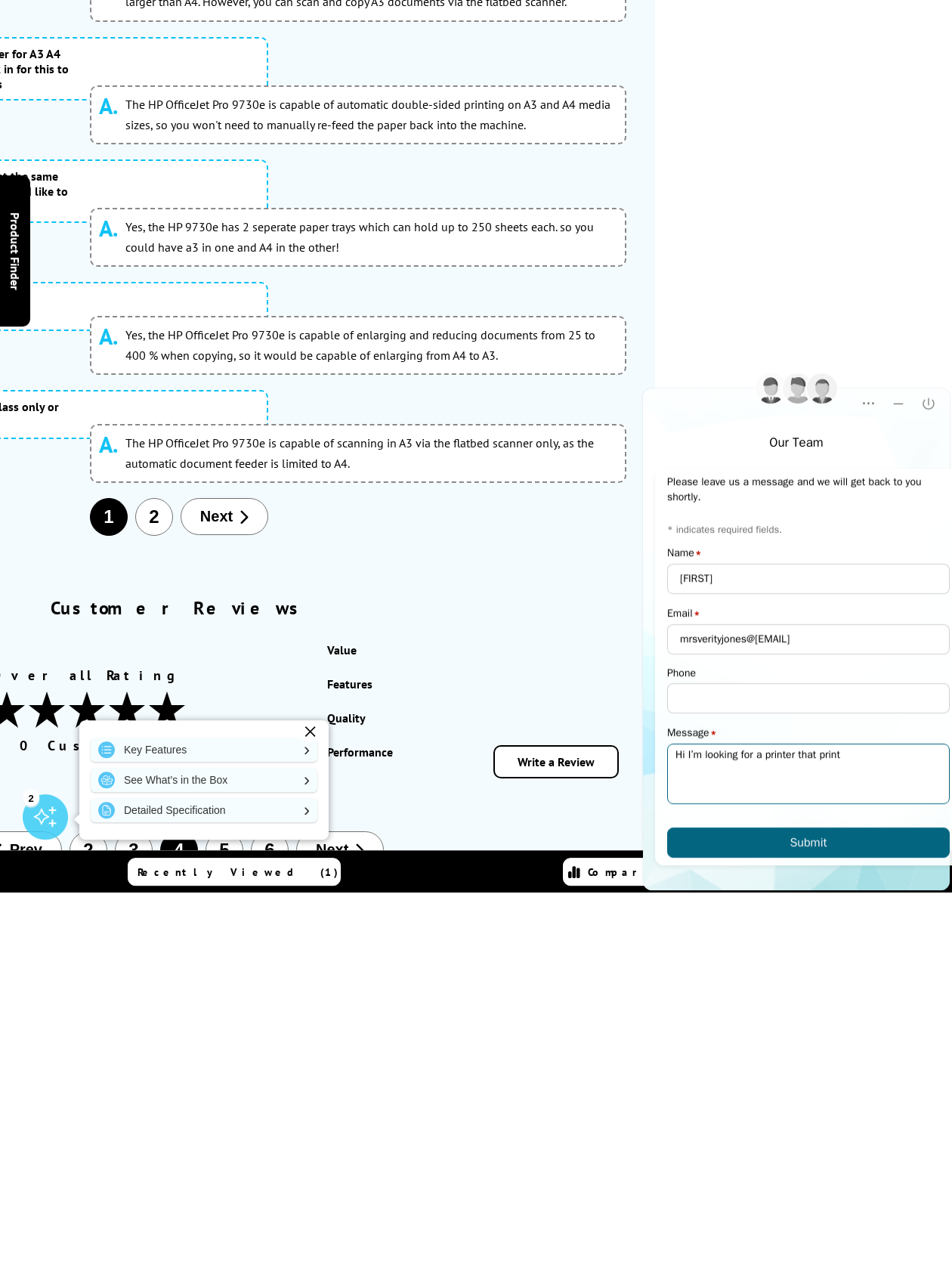 click on "Hi I’m looking for a printer that print" at bounding box center [808, 774] 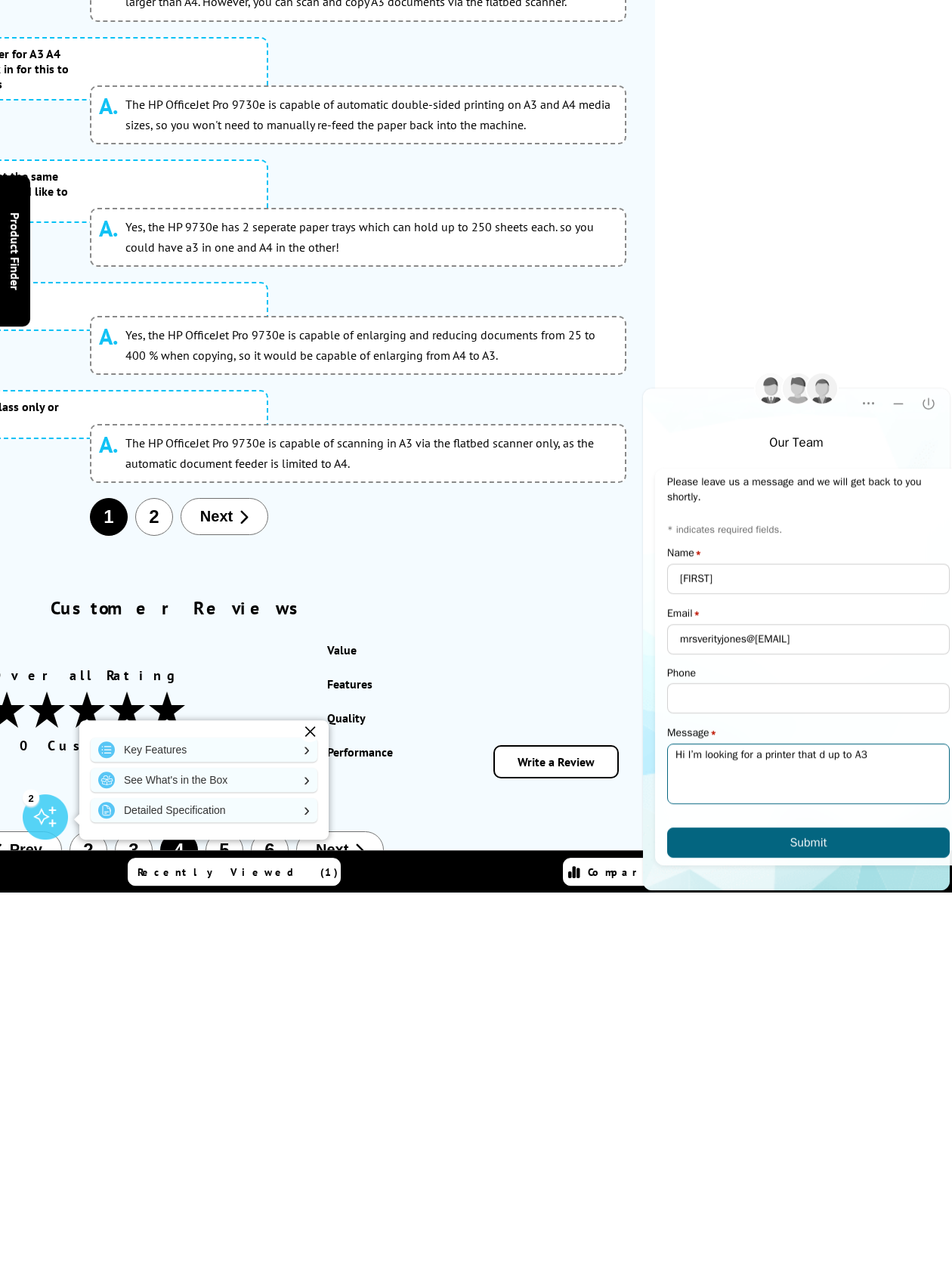 click on "Hi I’m looking for a printer that d up to A3" at bounding box center [808, 774] 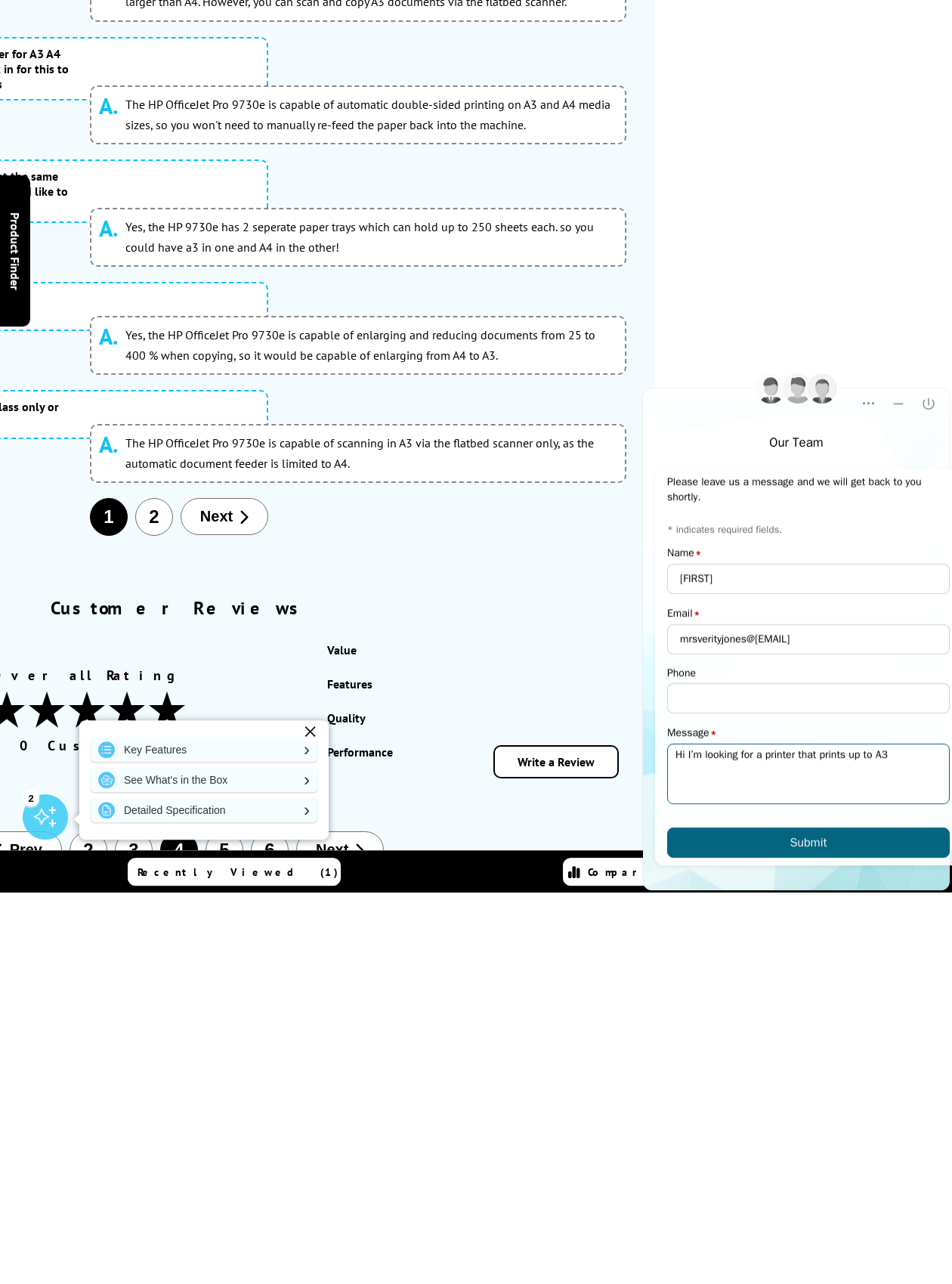 click on "Hi I’m looking for a printer that prints up to A3" at bounding box center (808, 774) 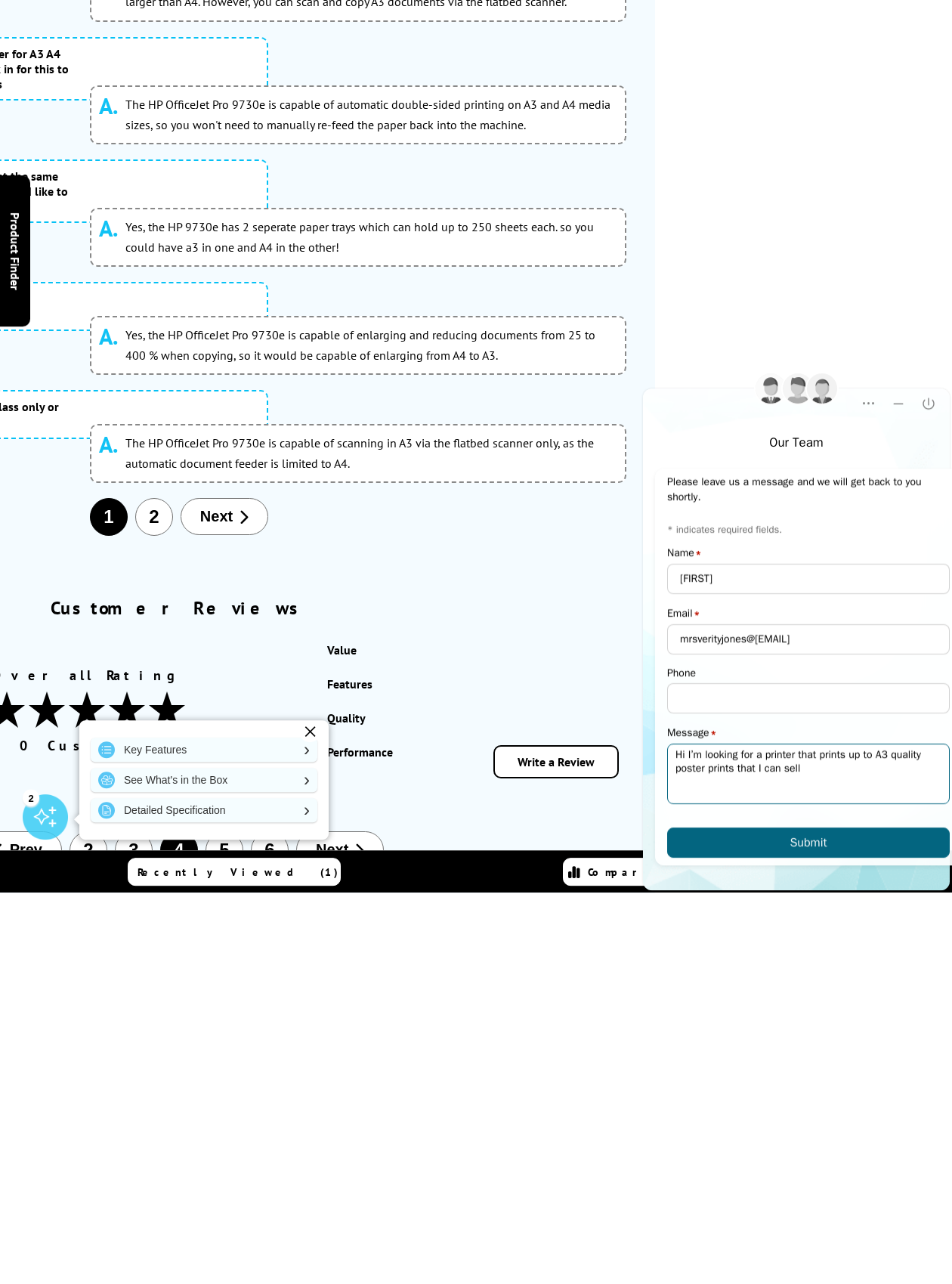 type on "Hi I’m looking for a printer that prints up to A3 quality poster prints that I can sell" 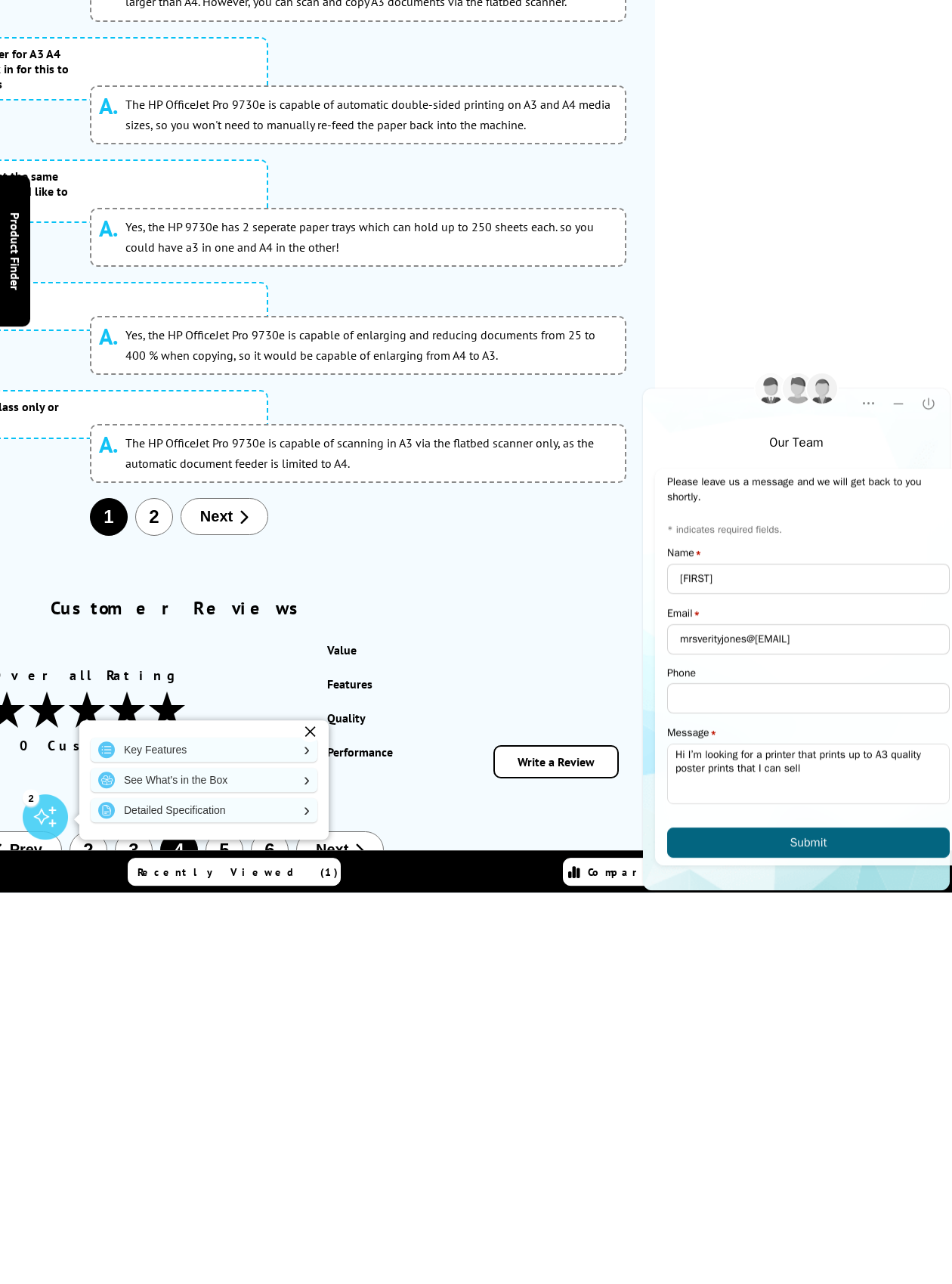 click on "Submit" at bounding box center (808, 843) 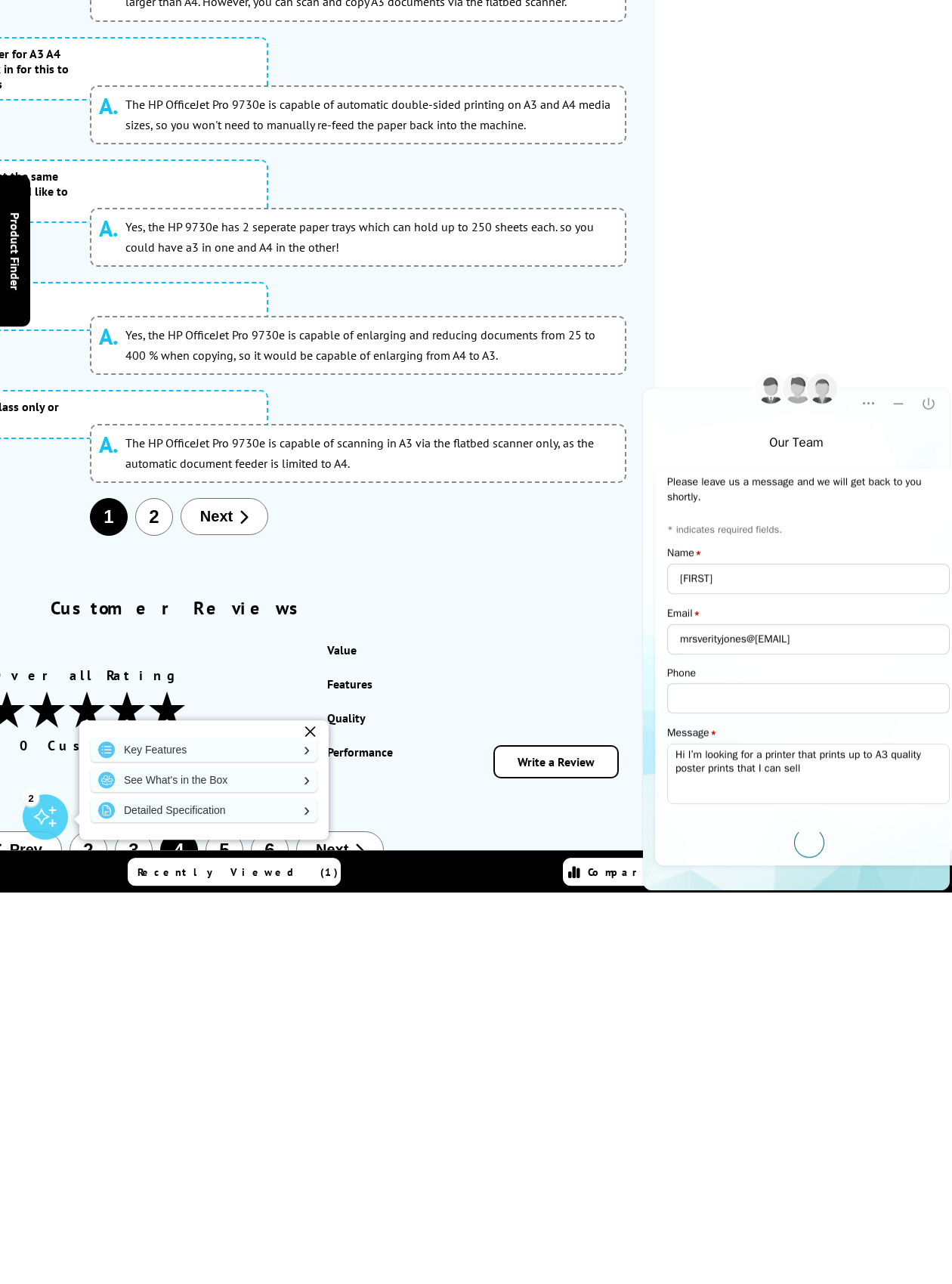 scroll, scrollTop: 8250, scrollLeft: 302, axis: both 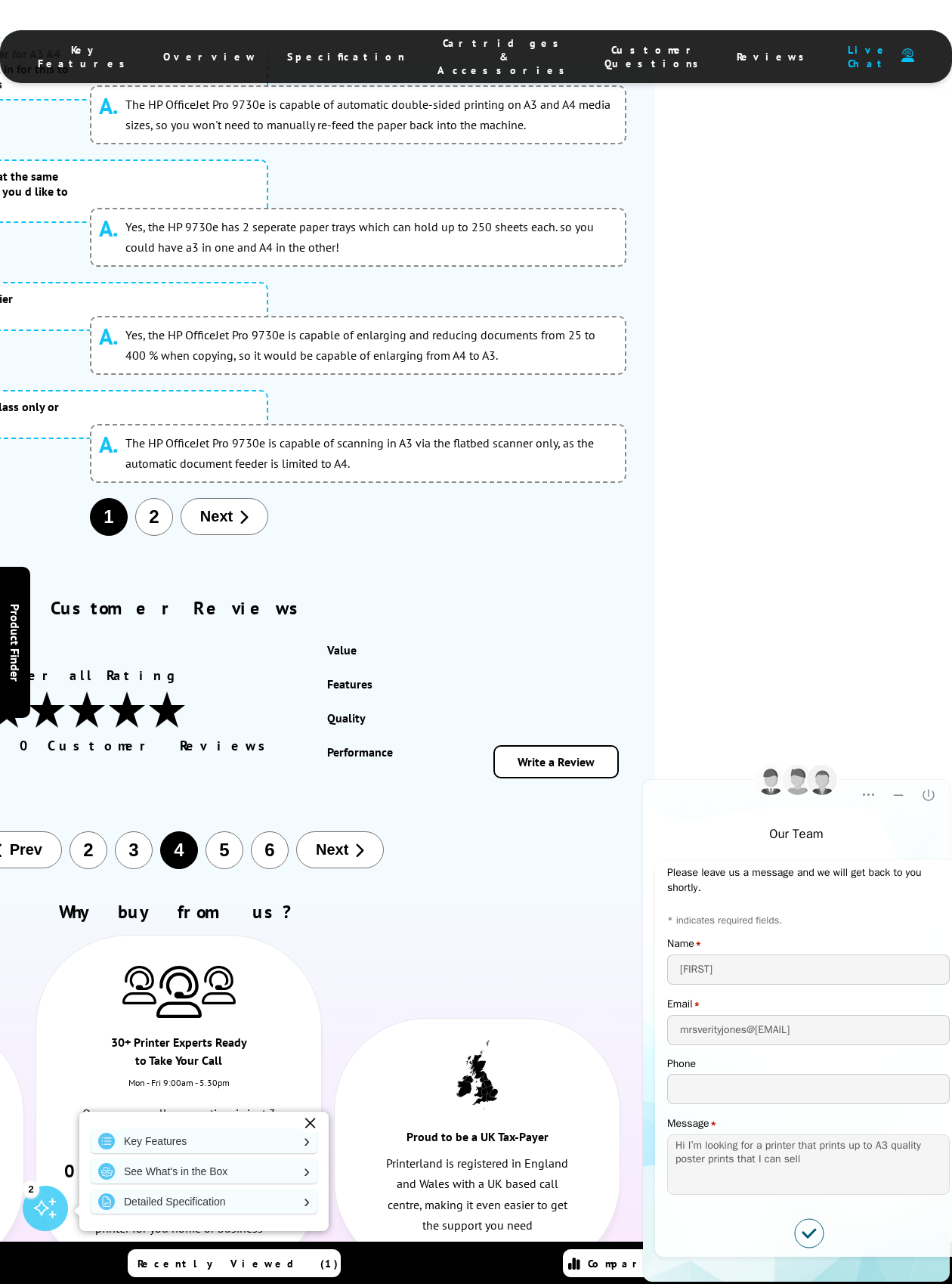 click 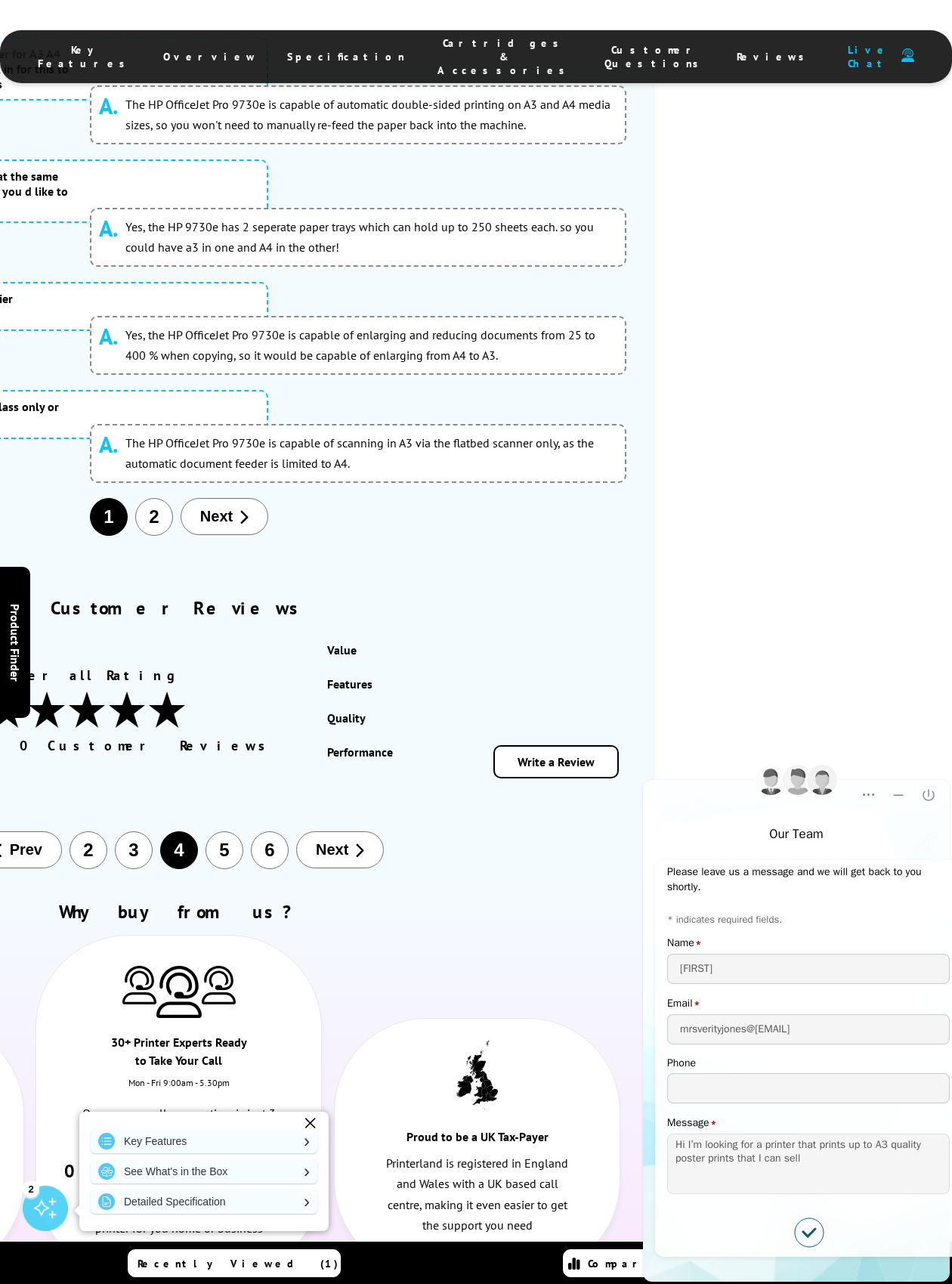 scroll, scrollTop: 7, scrollLeft: 0, axis: vertical 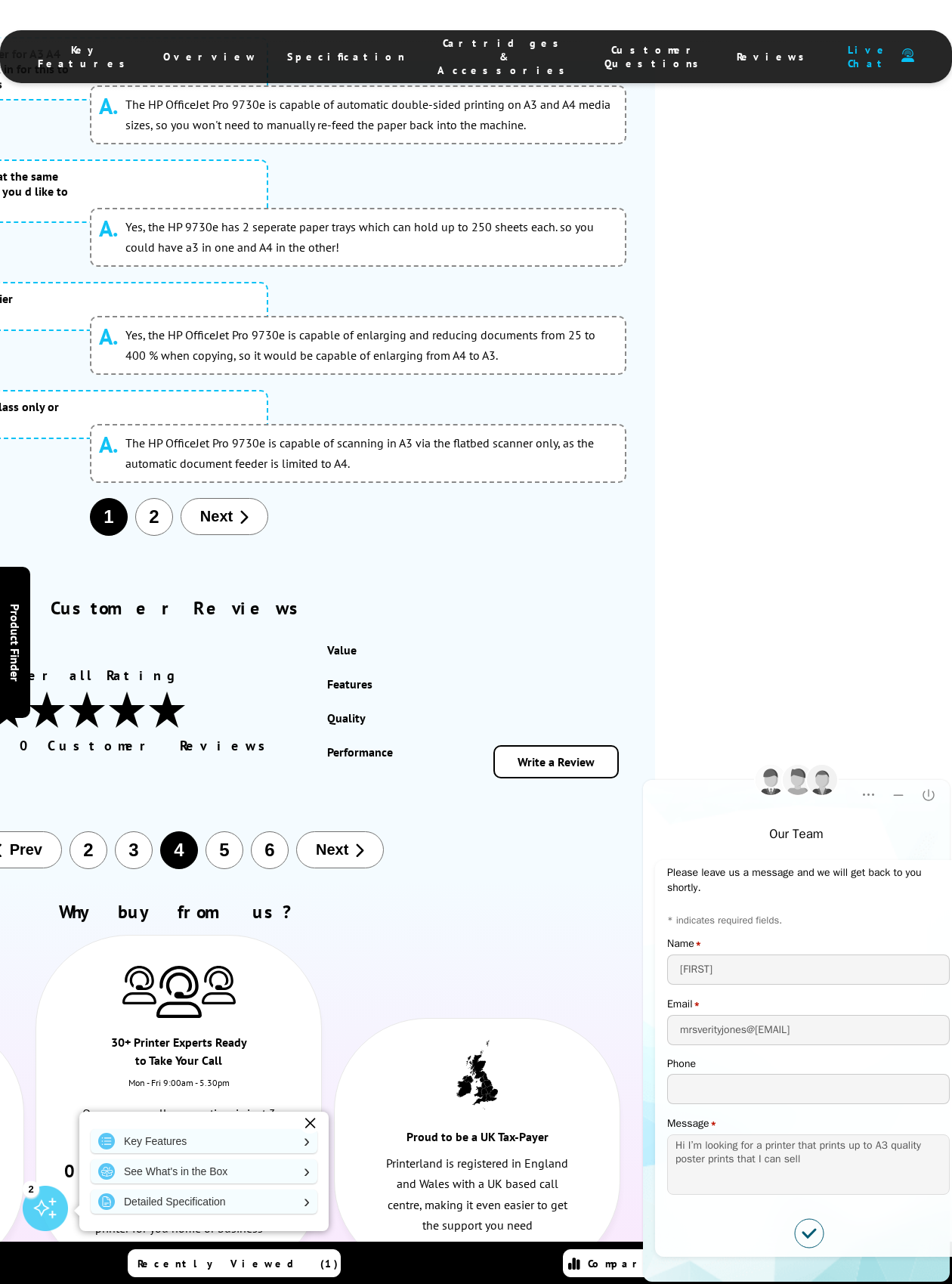 click 